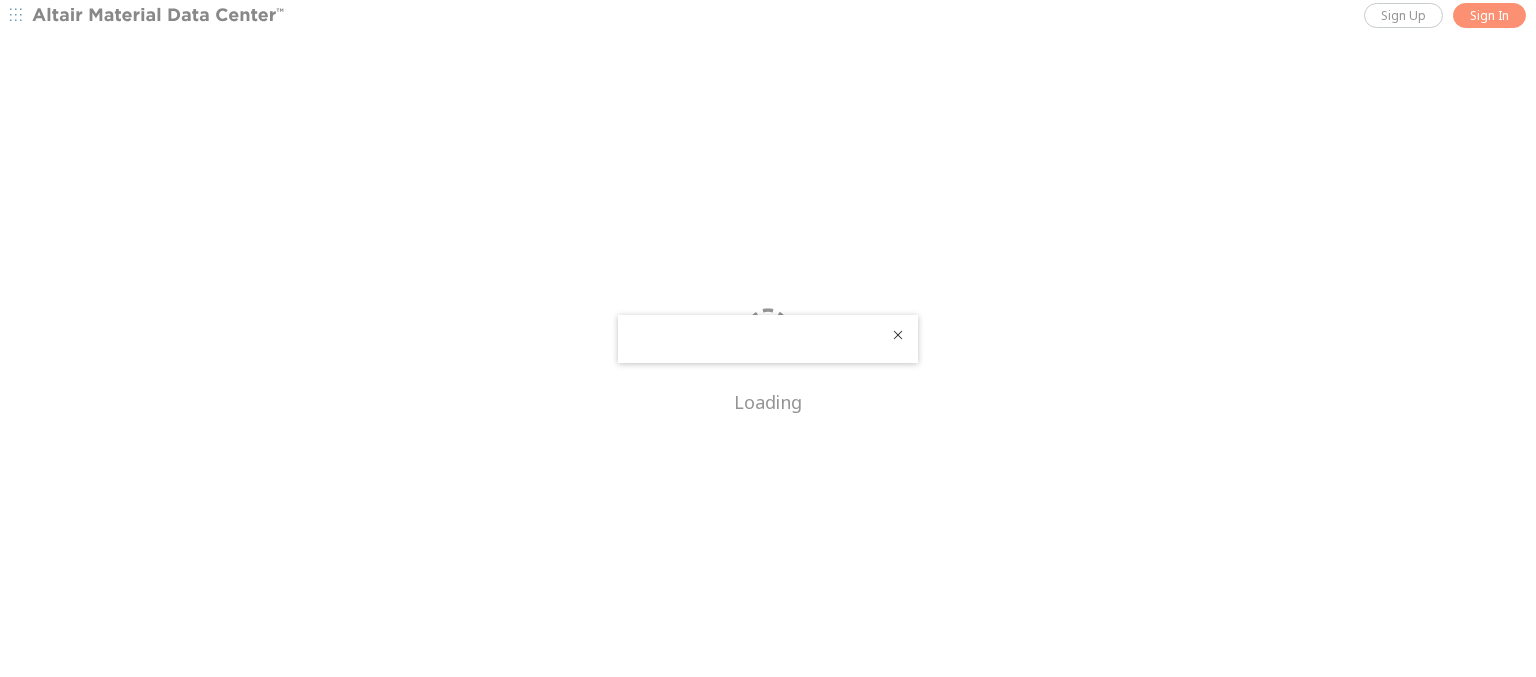 scroll, scrollTop: 0, scrollLeft: 0, axis: both 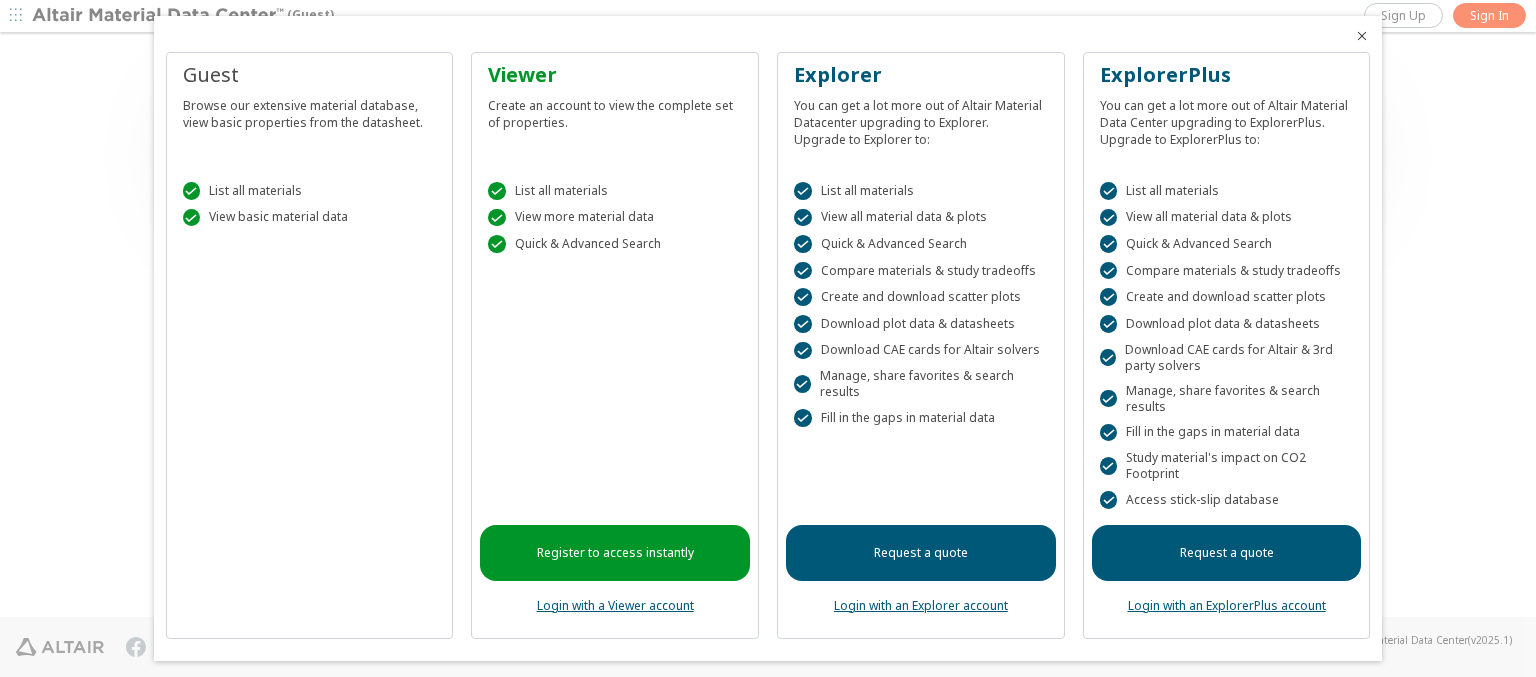 click at bounding box center [1362, 36] 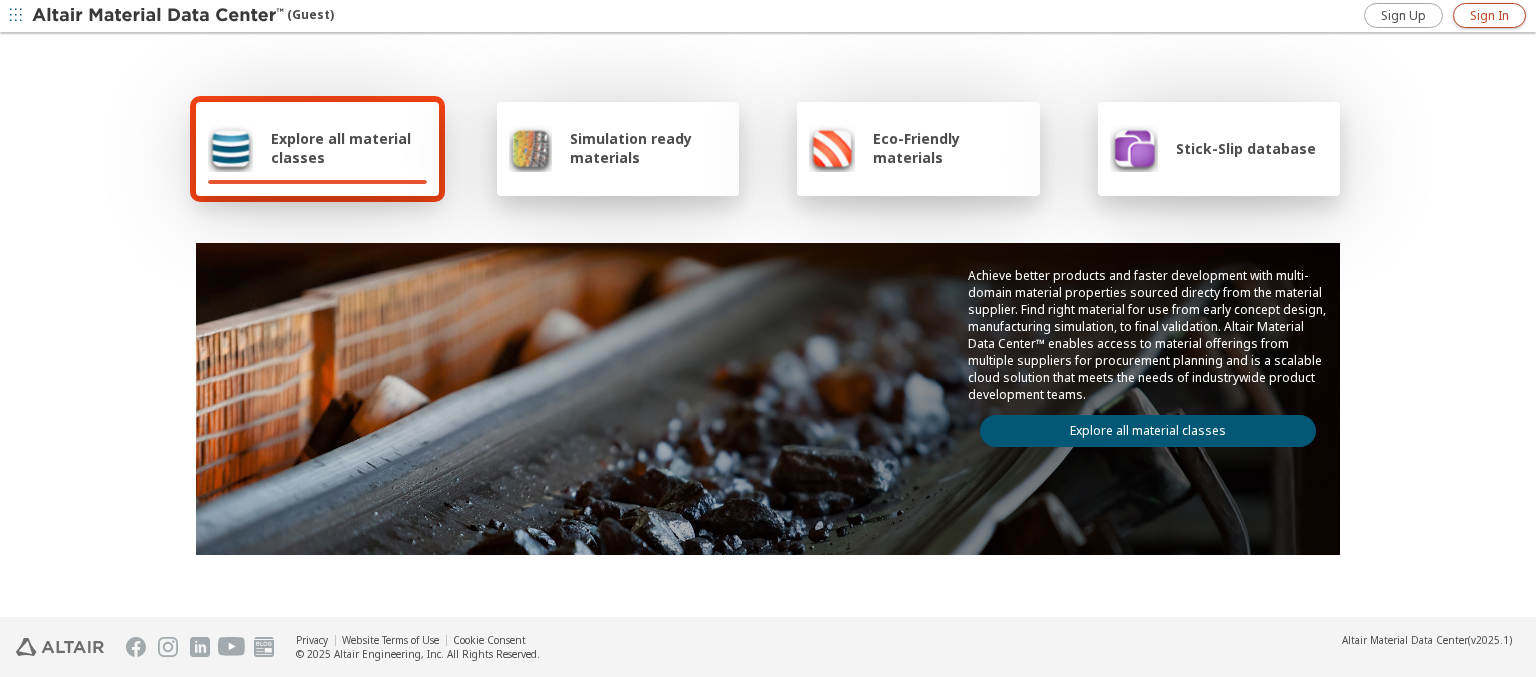 click on "Sign In" at bounding box center (1489, 16) 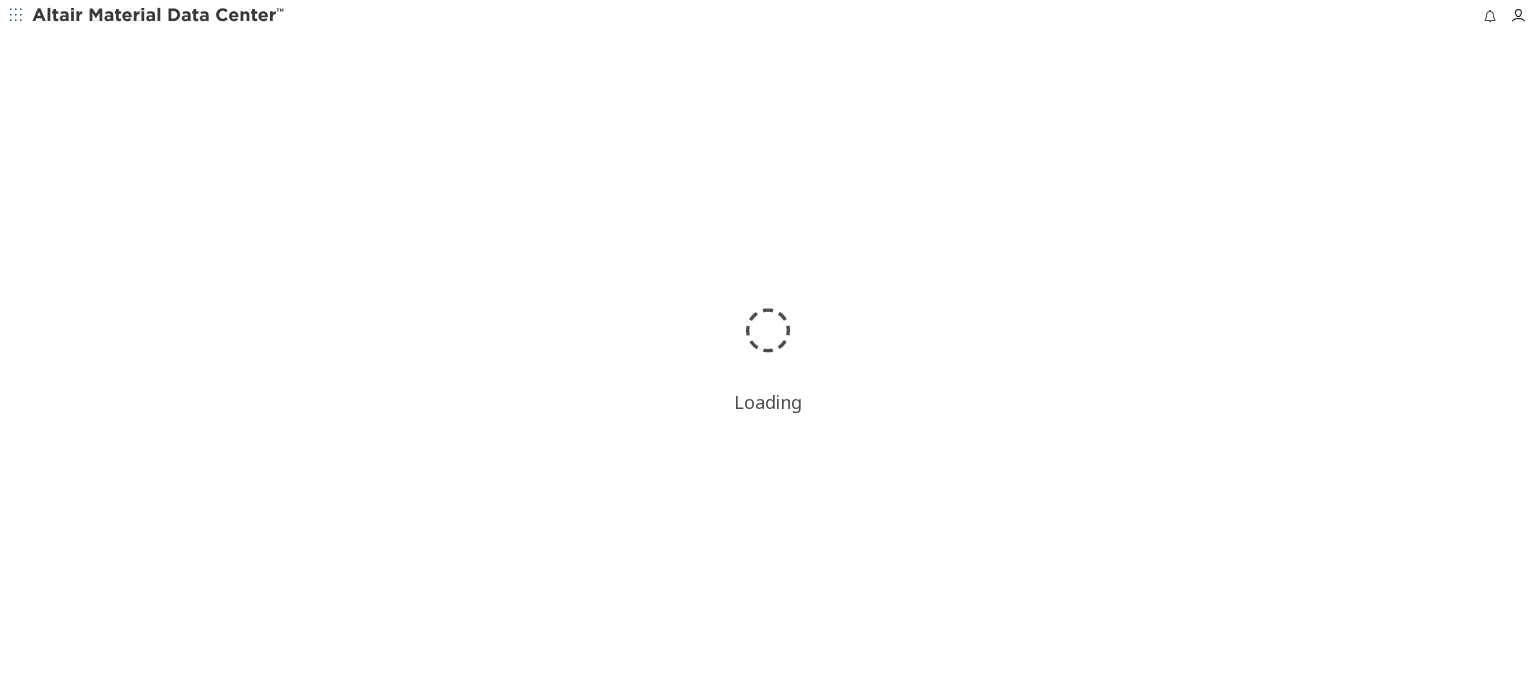 scroll, scrollTop: 0, scrollLeft: 0, axis: both 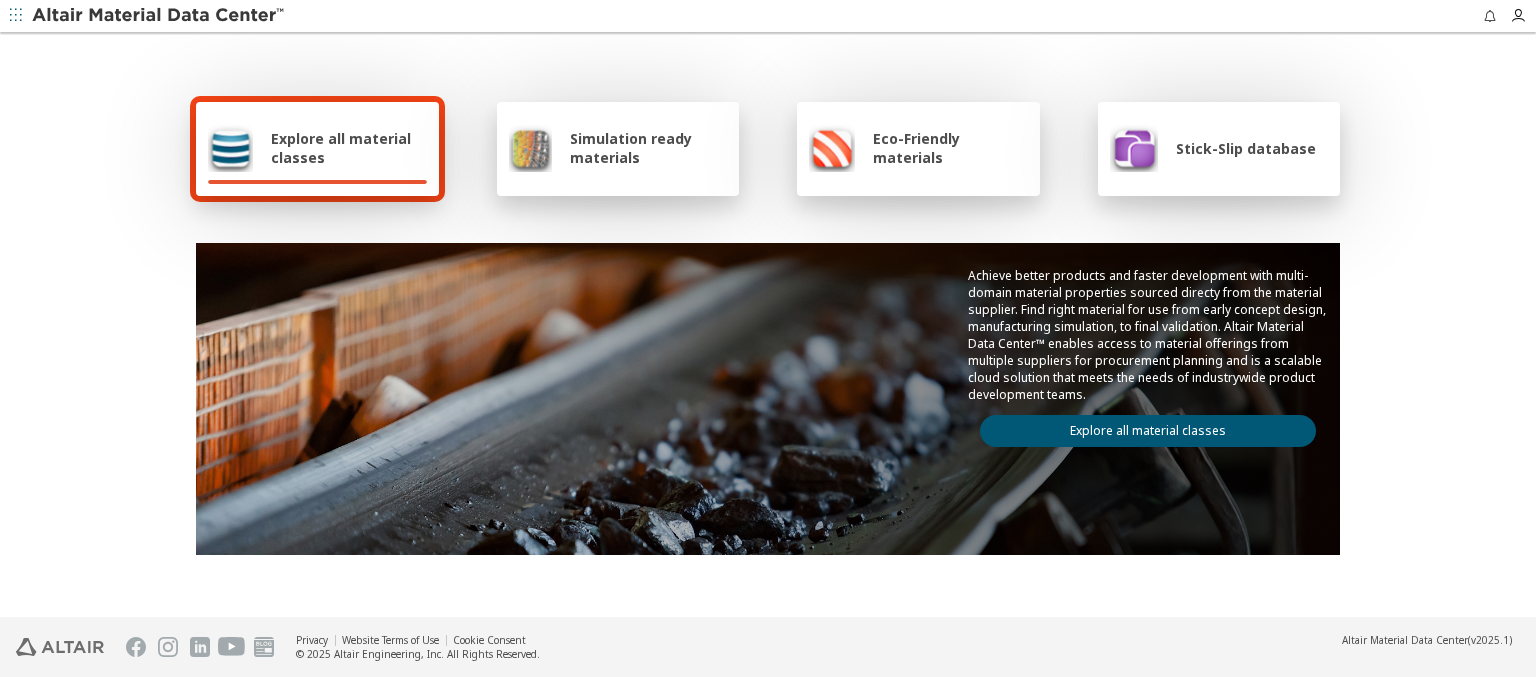 click at bounding box center (159, 16) 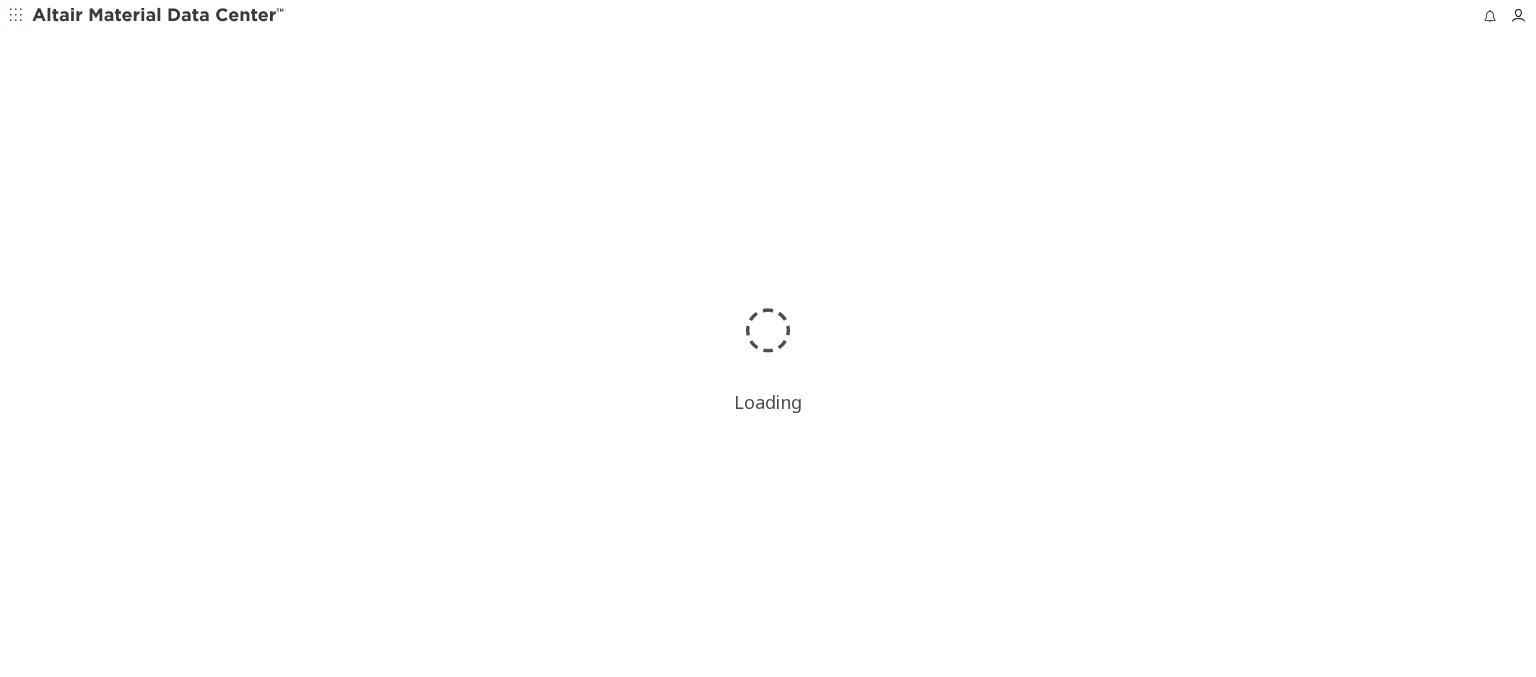 scroll, scrollTop: 0, scrollLeft: 0, axis: both 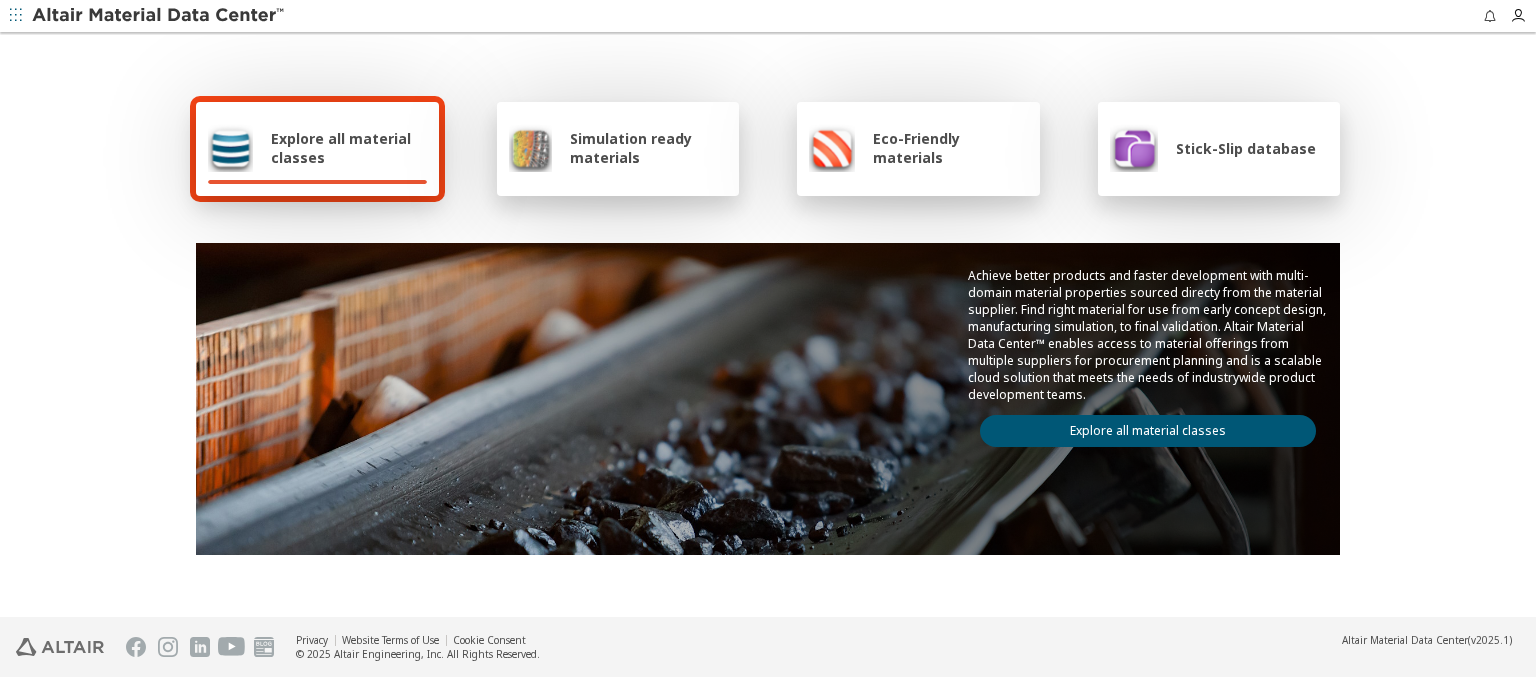 click on "Simulation ready materials" at bounding box center [648, 148] 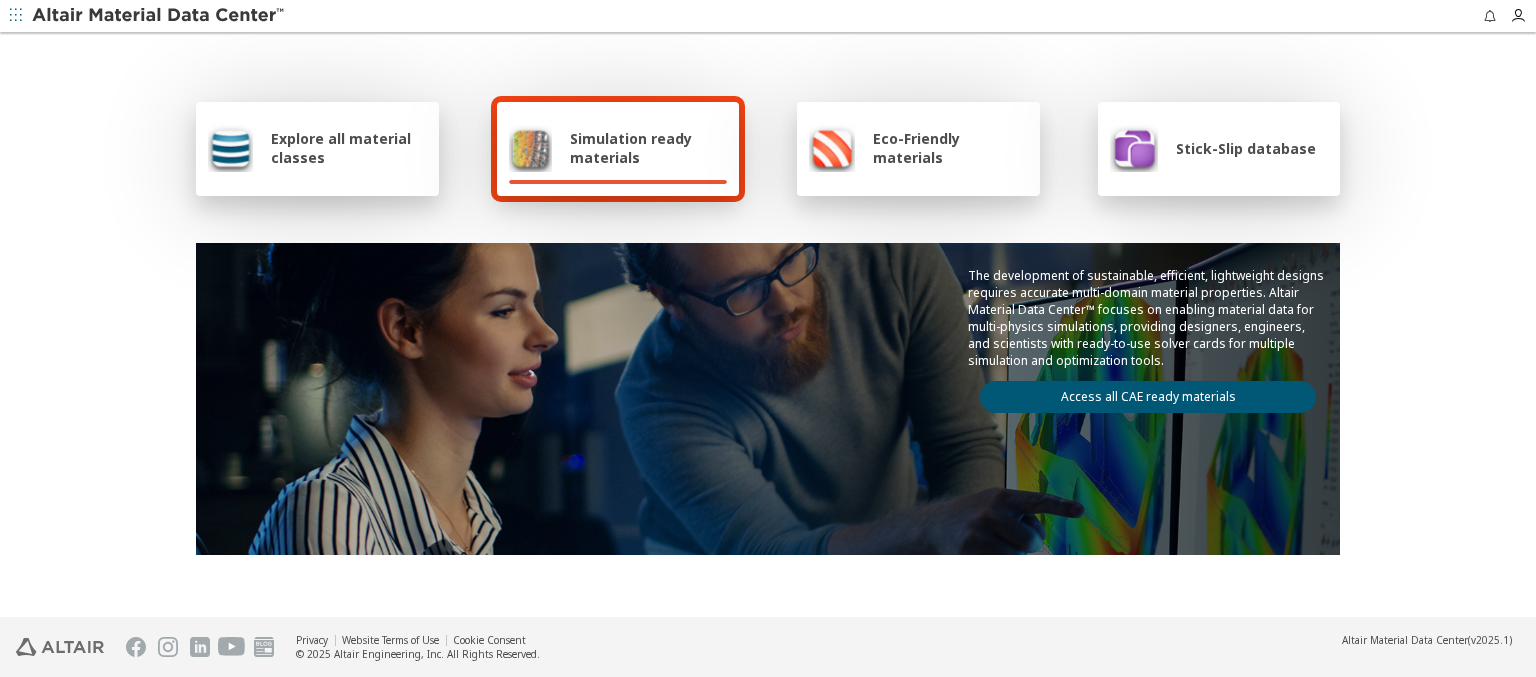 click on "Access all CAE ready materials" at bounding box center (1148, 397) 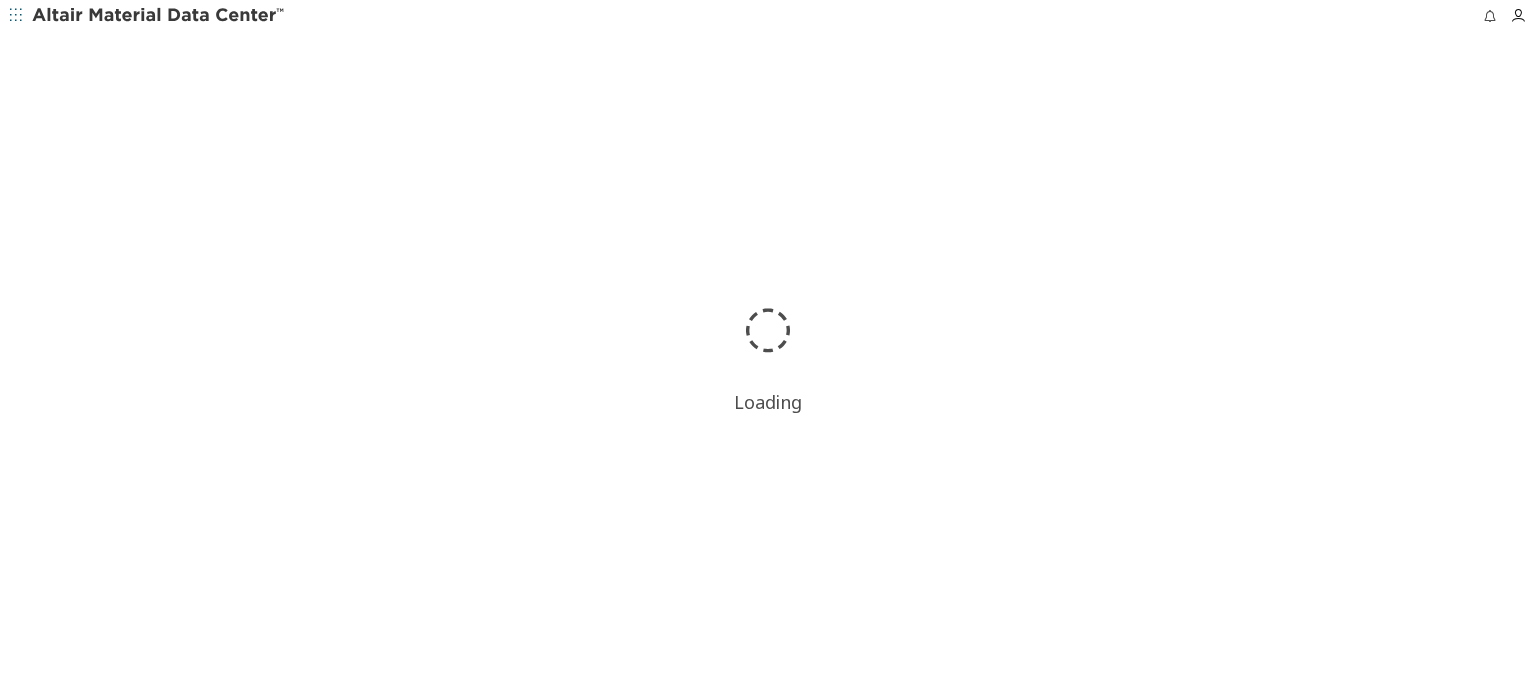 scroll, scrollTop: 0, scrollLeft: 0, axis: both 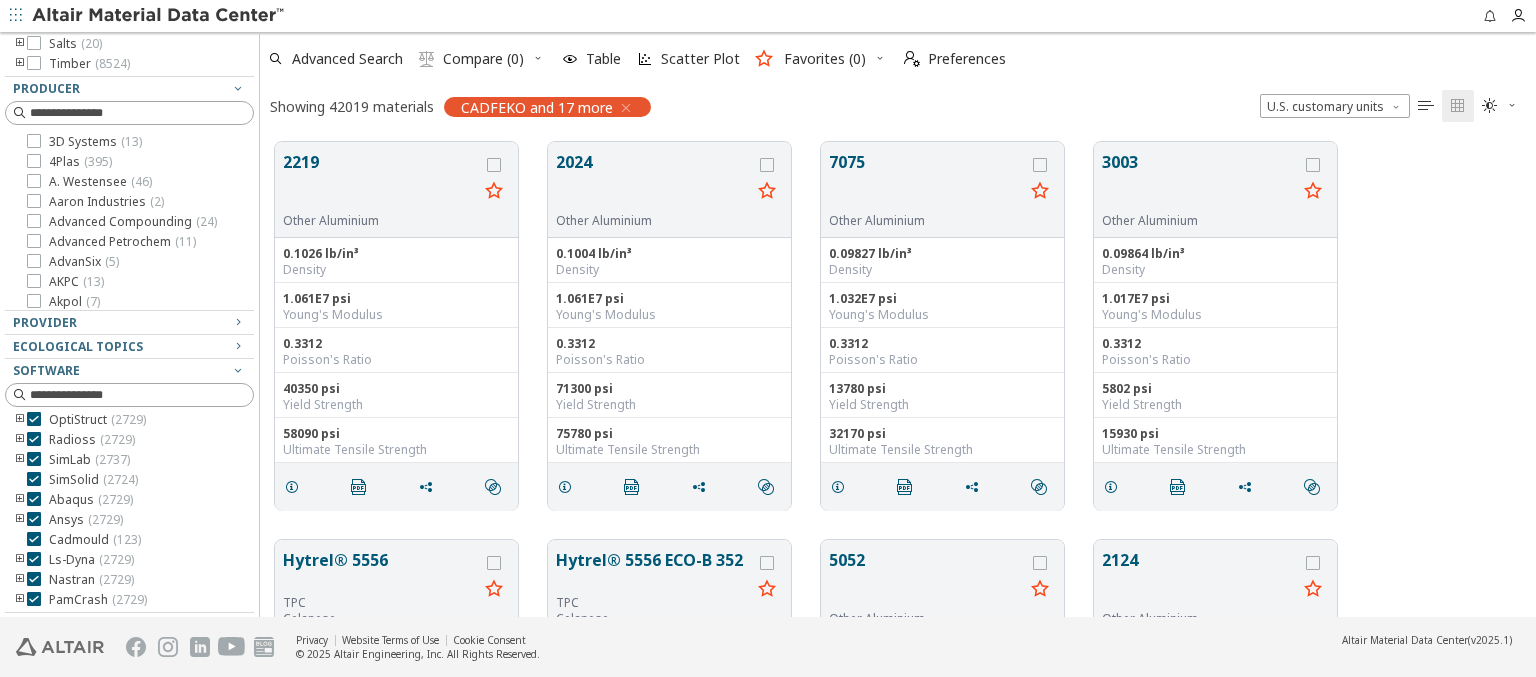 click on "Clear All Filters" at bounding box center [129, -296] 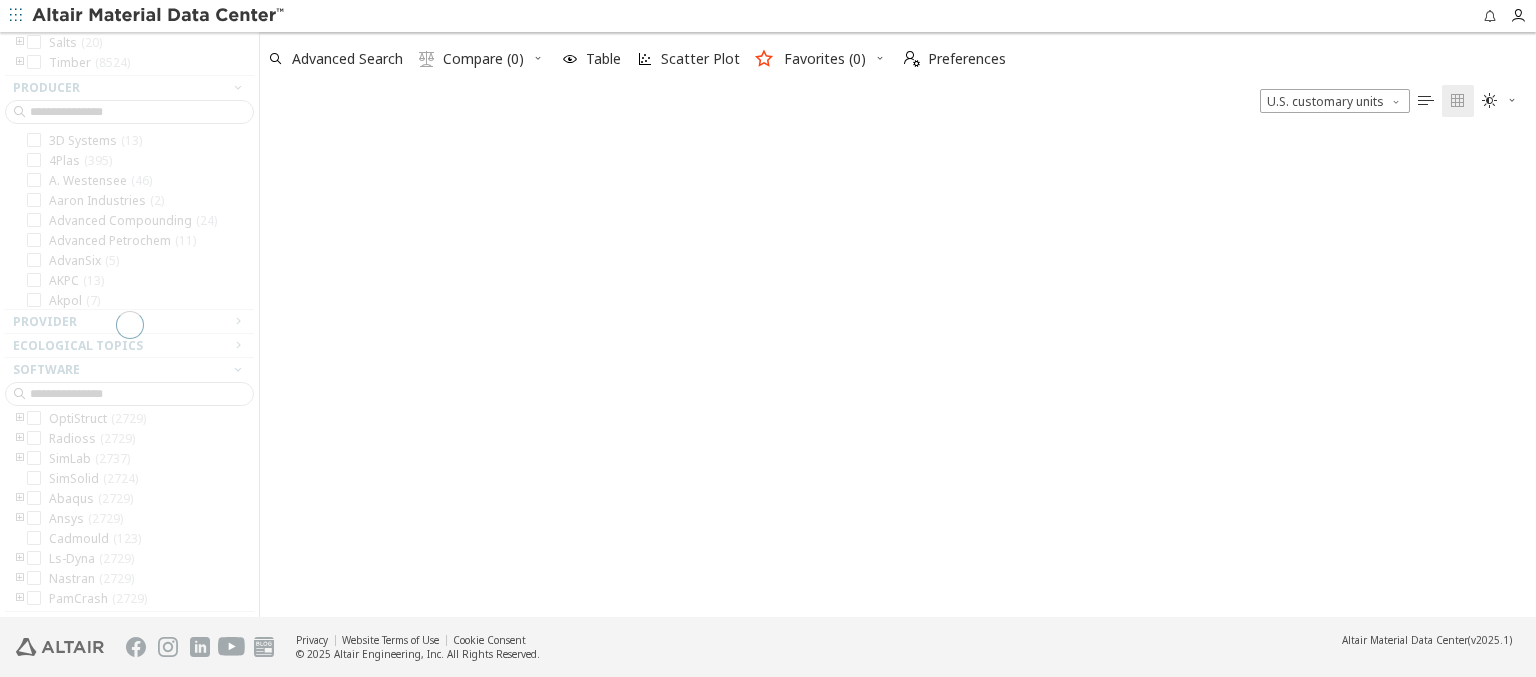 scroll, scrollTop: 0, scrollLeft: 0, axis: both 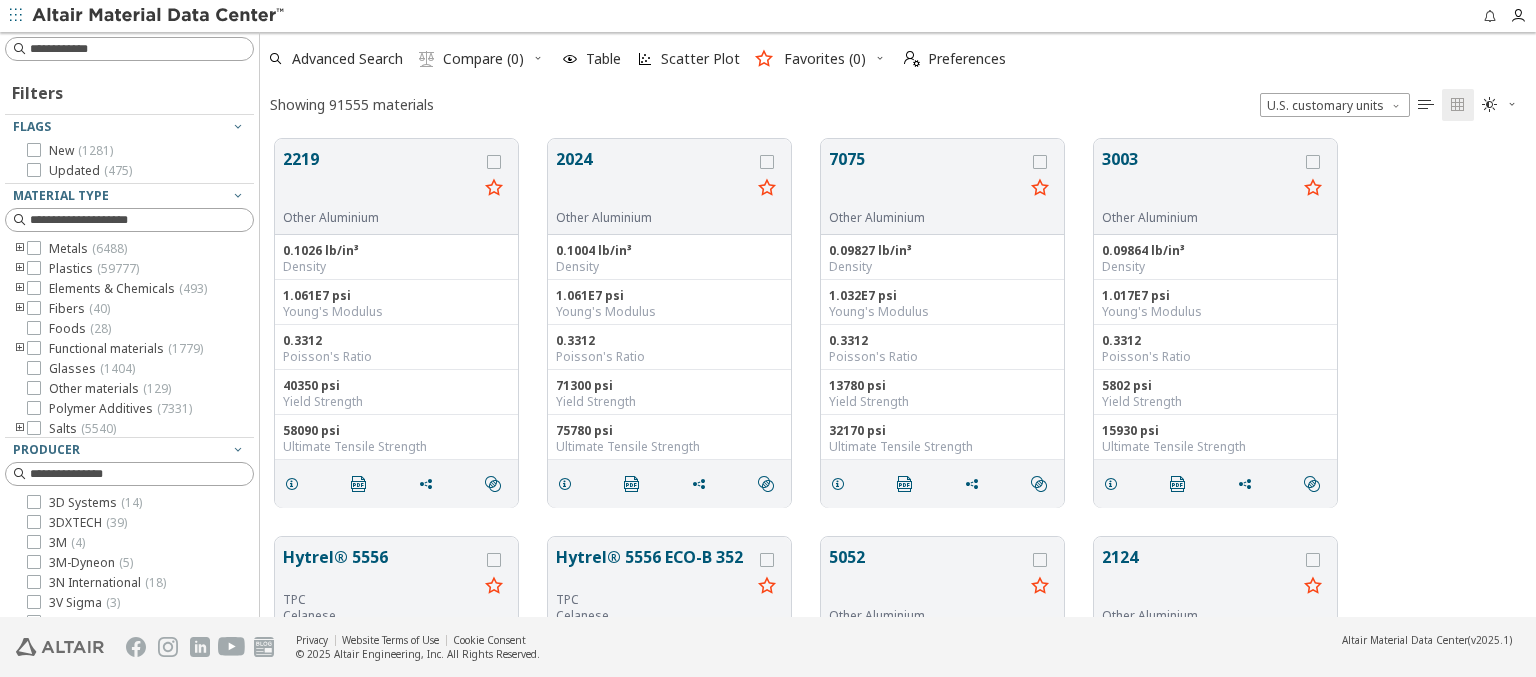 click on "CADFEKO ( 3308 )" at bounding box center [95, 621] 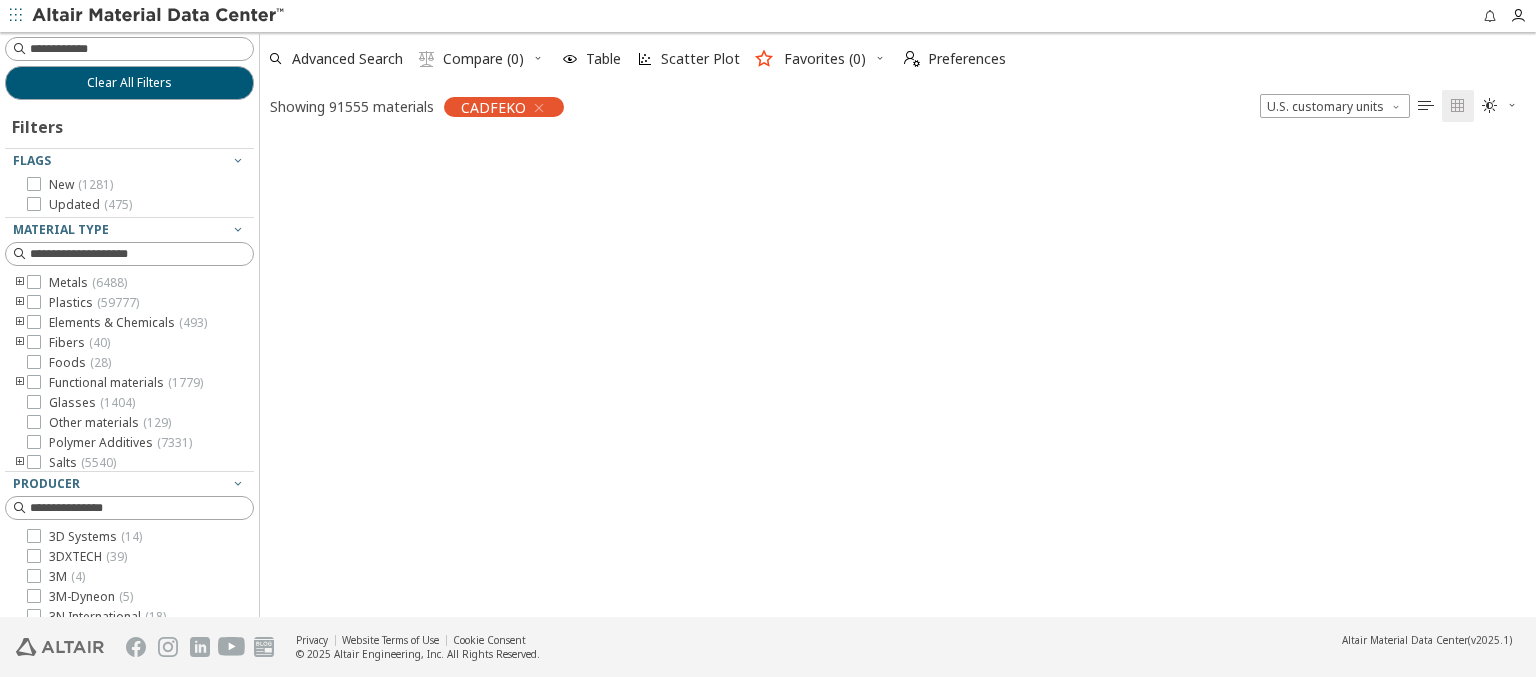 scroll, scrollTop: 4, scrollLeft: 0, axis: vertical 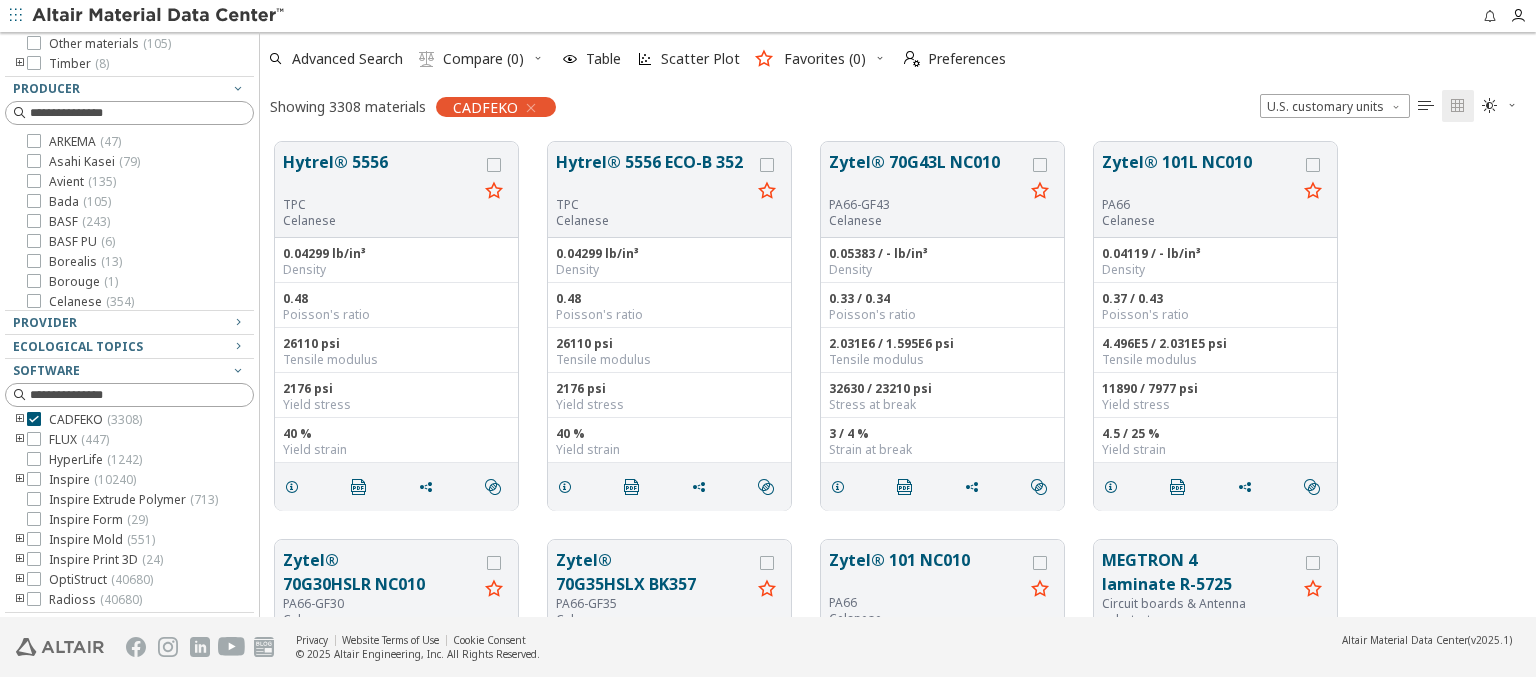 click on "Clear All Filters" at bounding box center [129, -256] 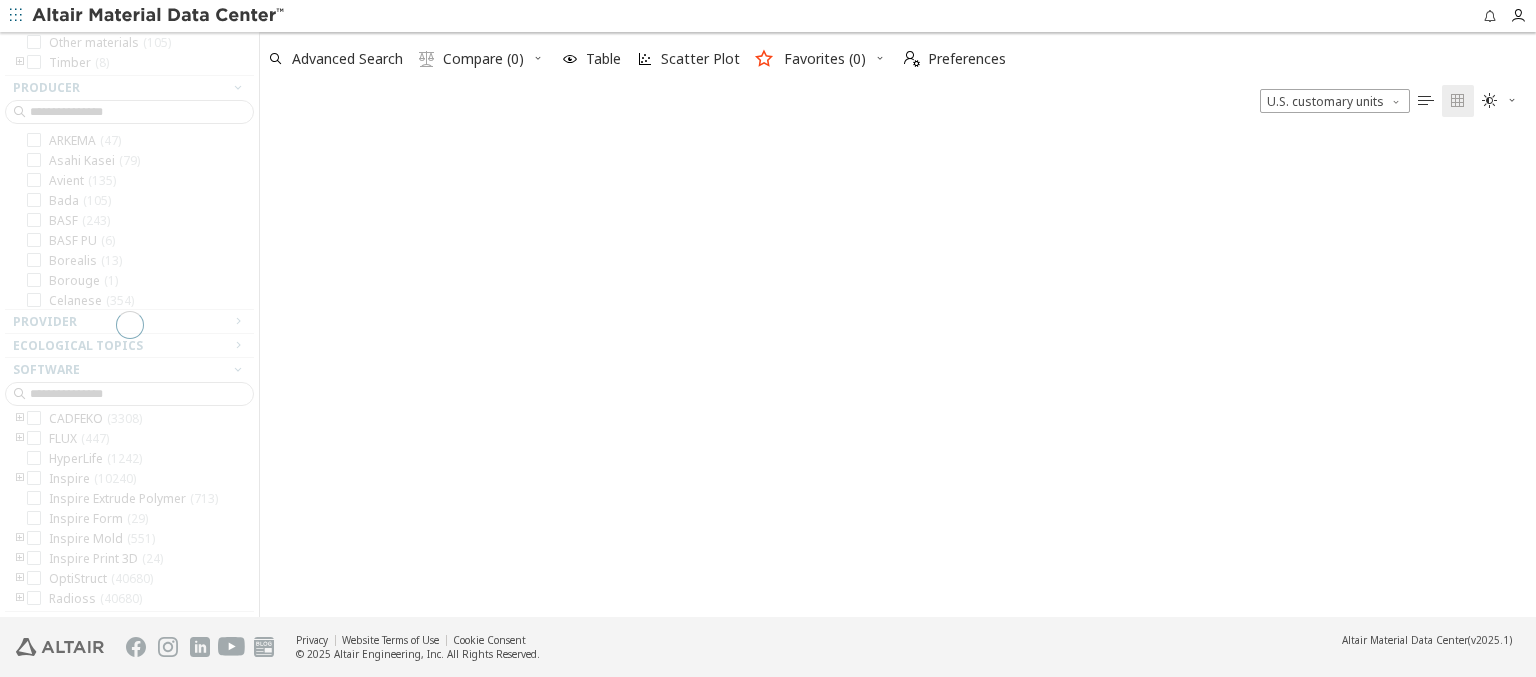 scroll, scrollTop: 0, scrollLeft: 0, axis: both 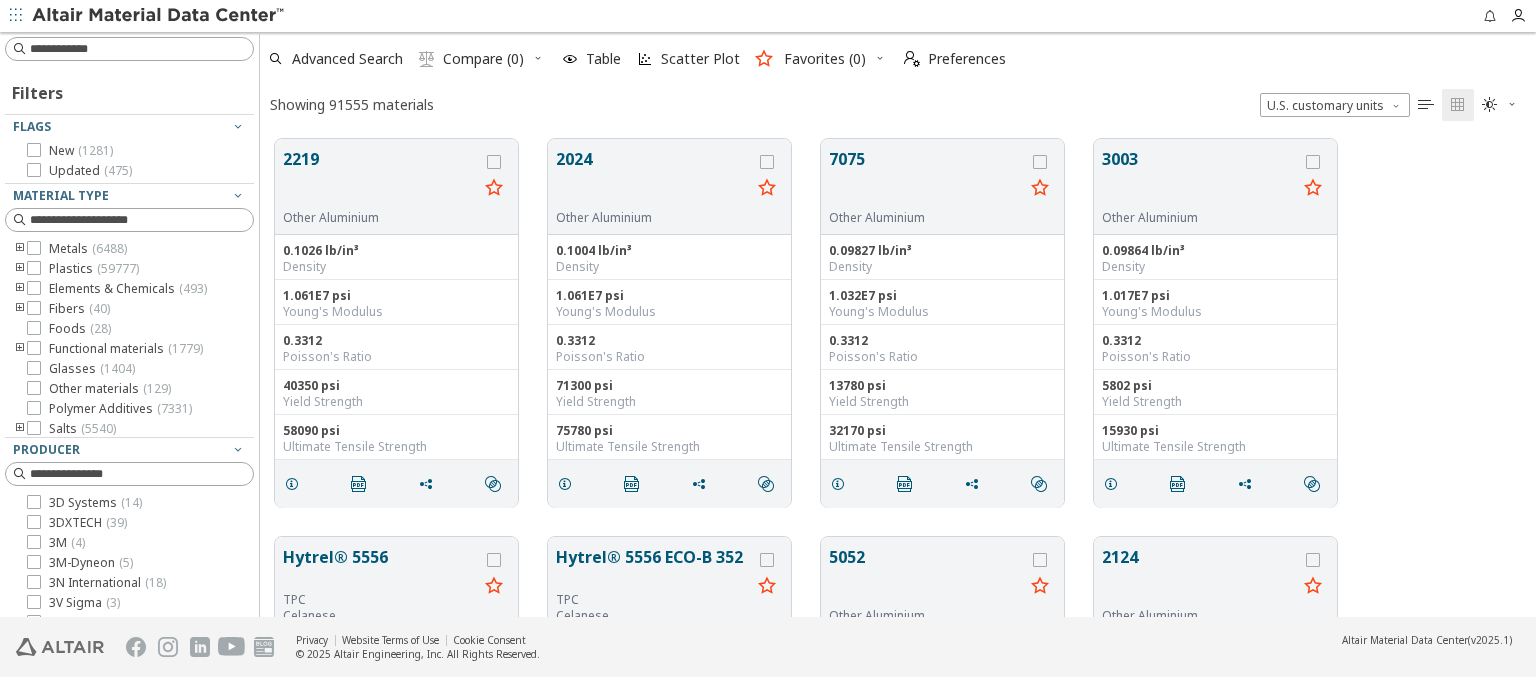 click on "FLUX ( 447 )" at bounding box center (79, 801) 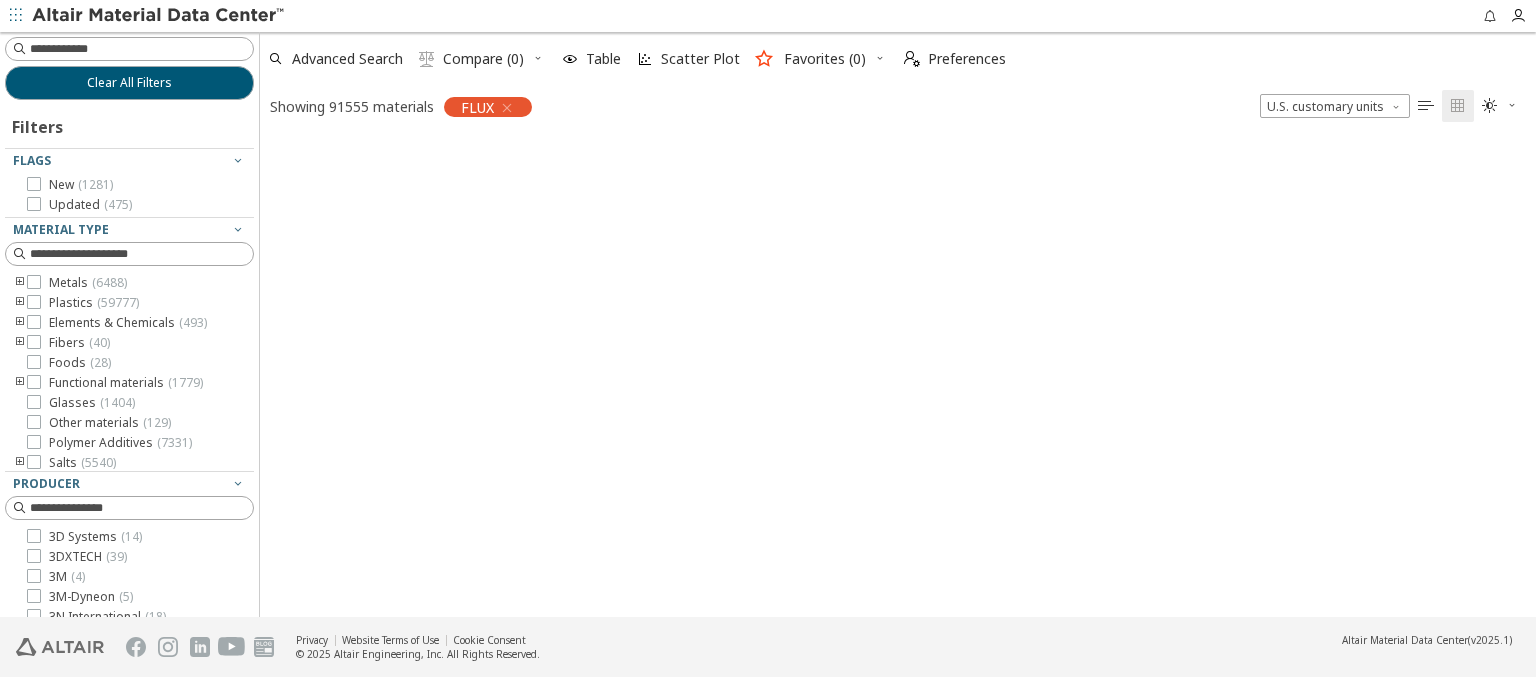 scroll, scrollTop: 225, scrollLeft: 0, axis: vertical 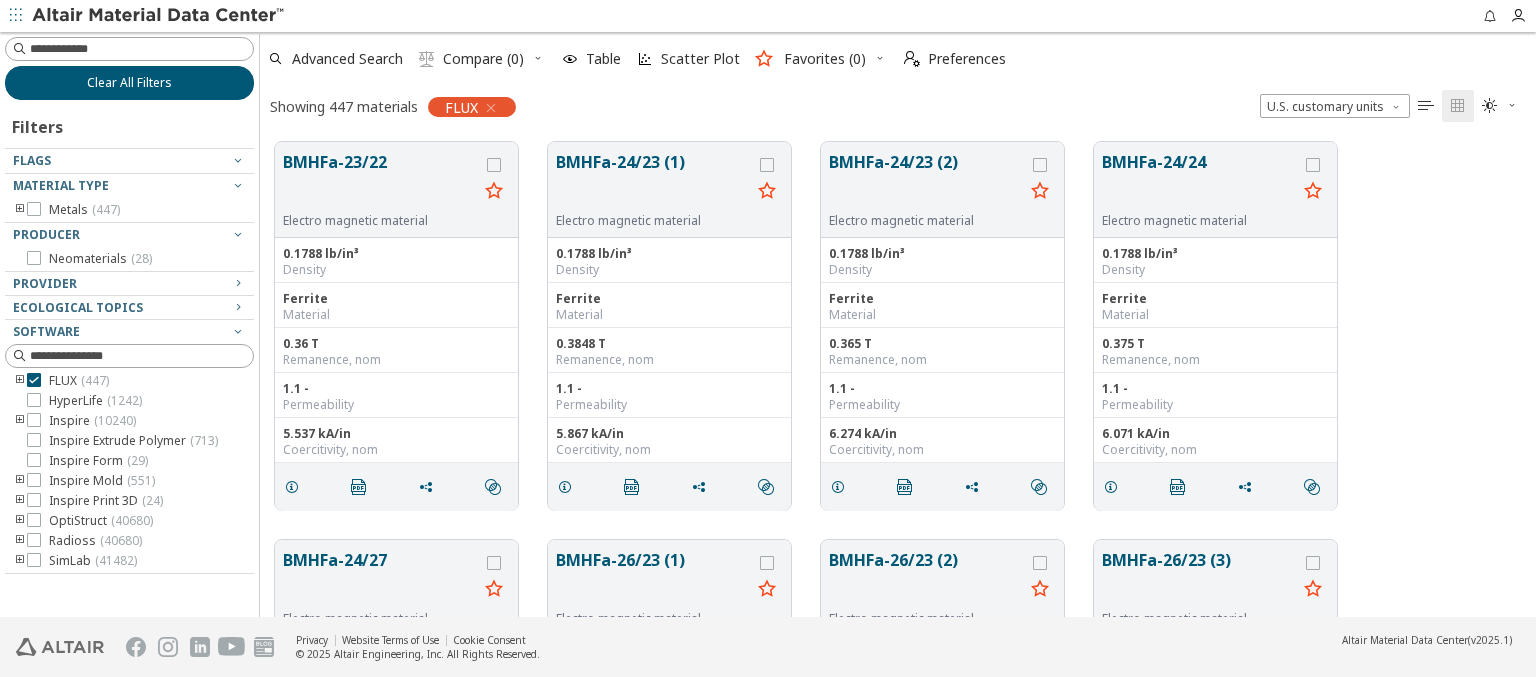 click on "Clear All Filters" at bounding box center (129, 83) 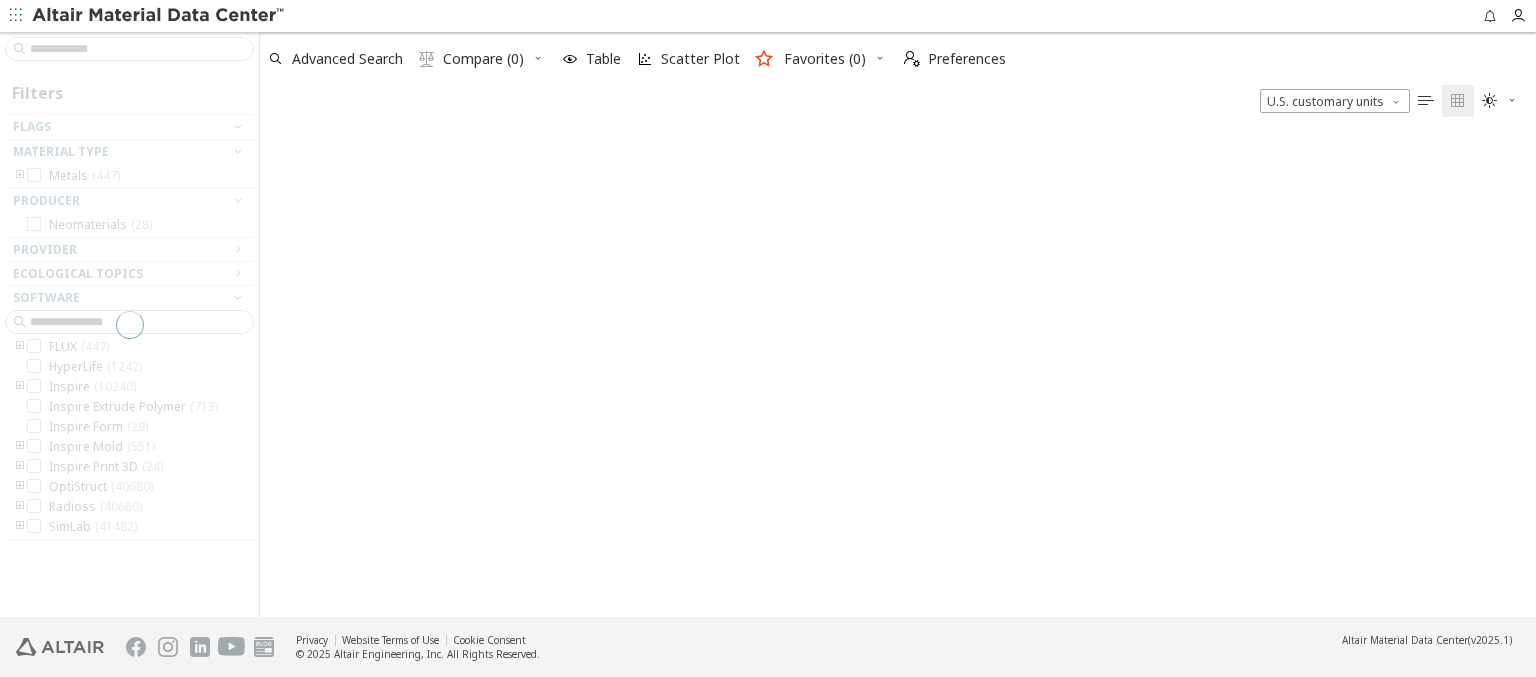 scroll, scrollTop: 16, scrollLeft: 16, axis: both 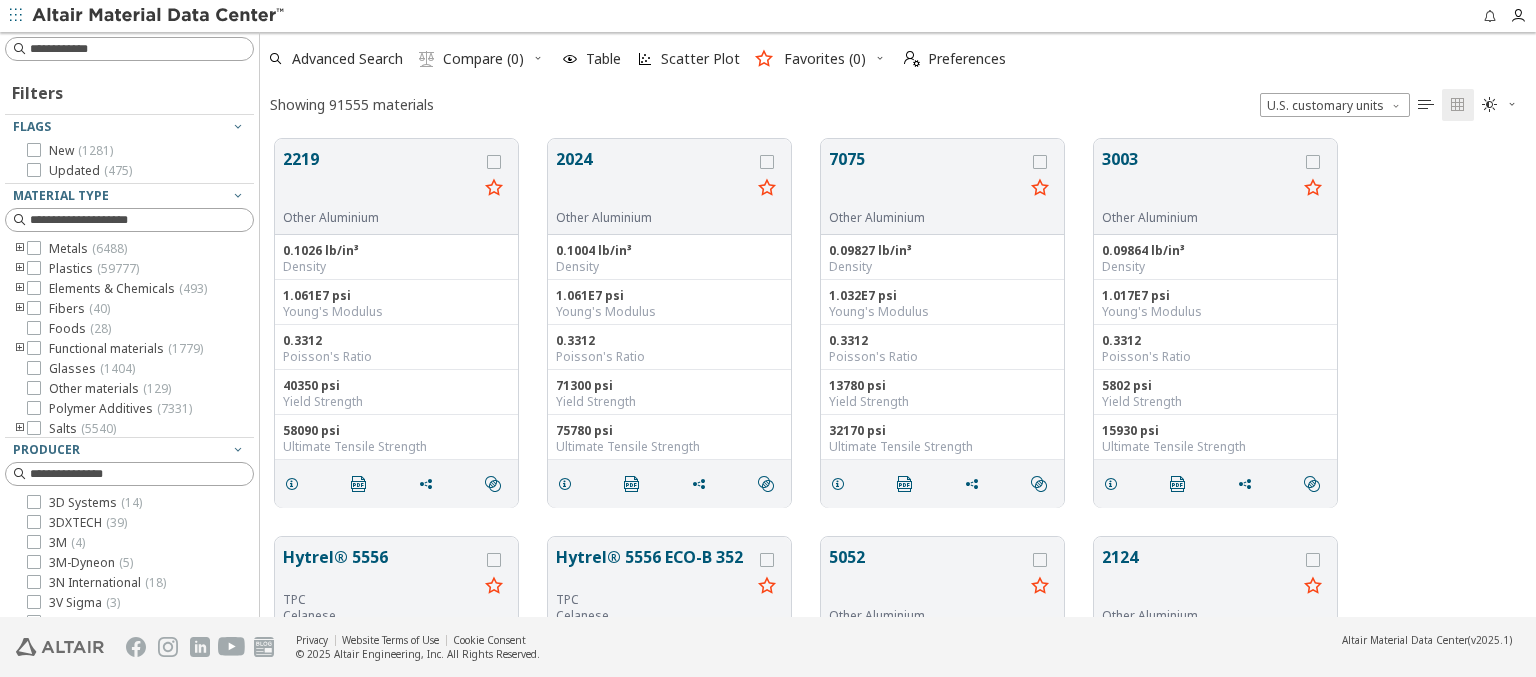 click on "HyperLife ( 1242 )" at bounding box center (95, 801) 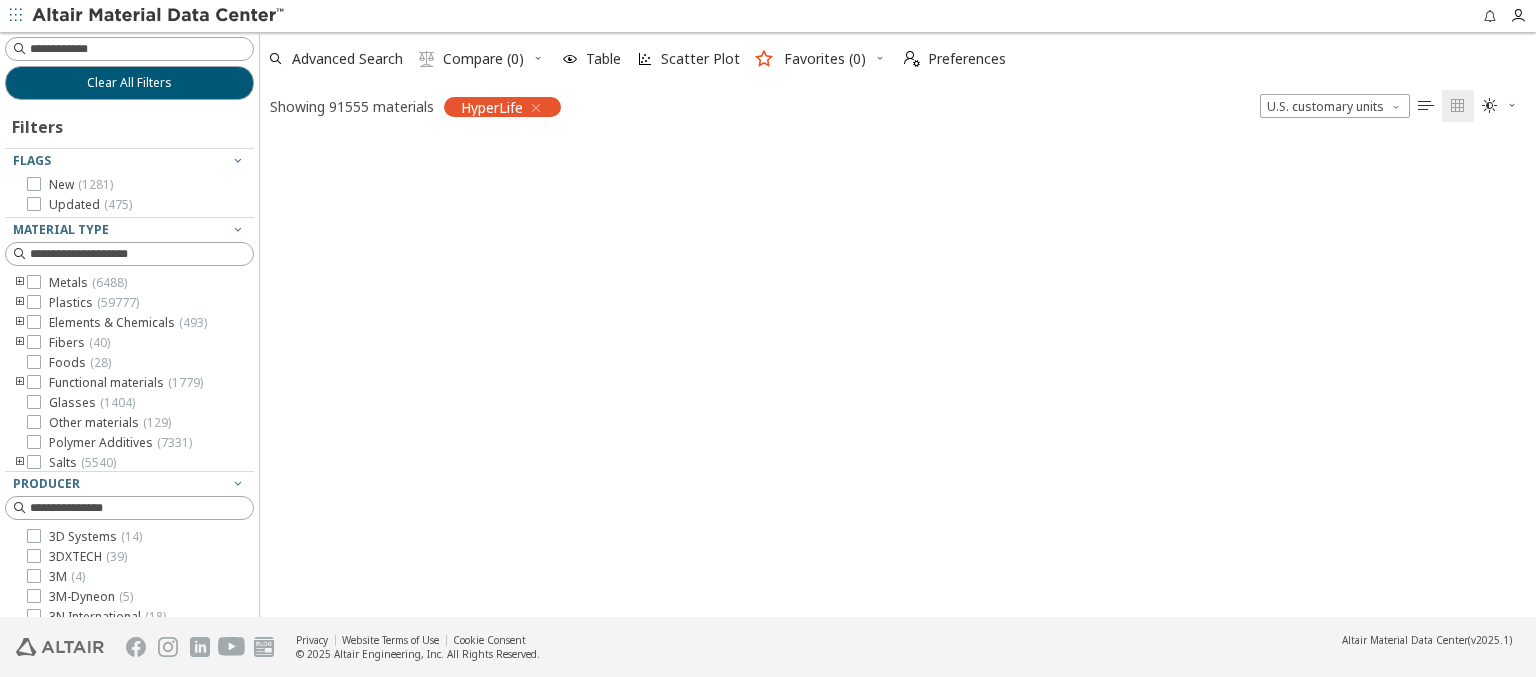 scroll, scrollTop: 225, scrollLeft: 0, axis: vertical 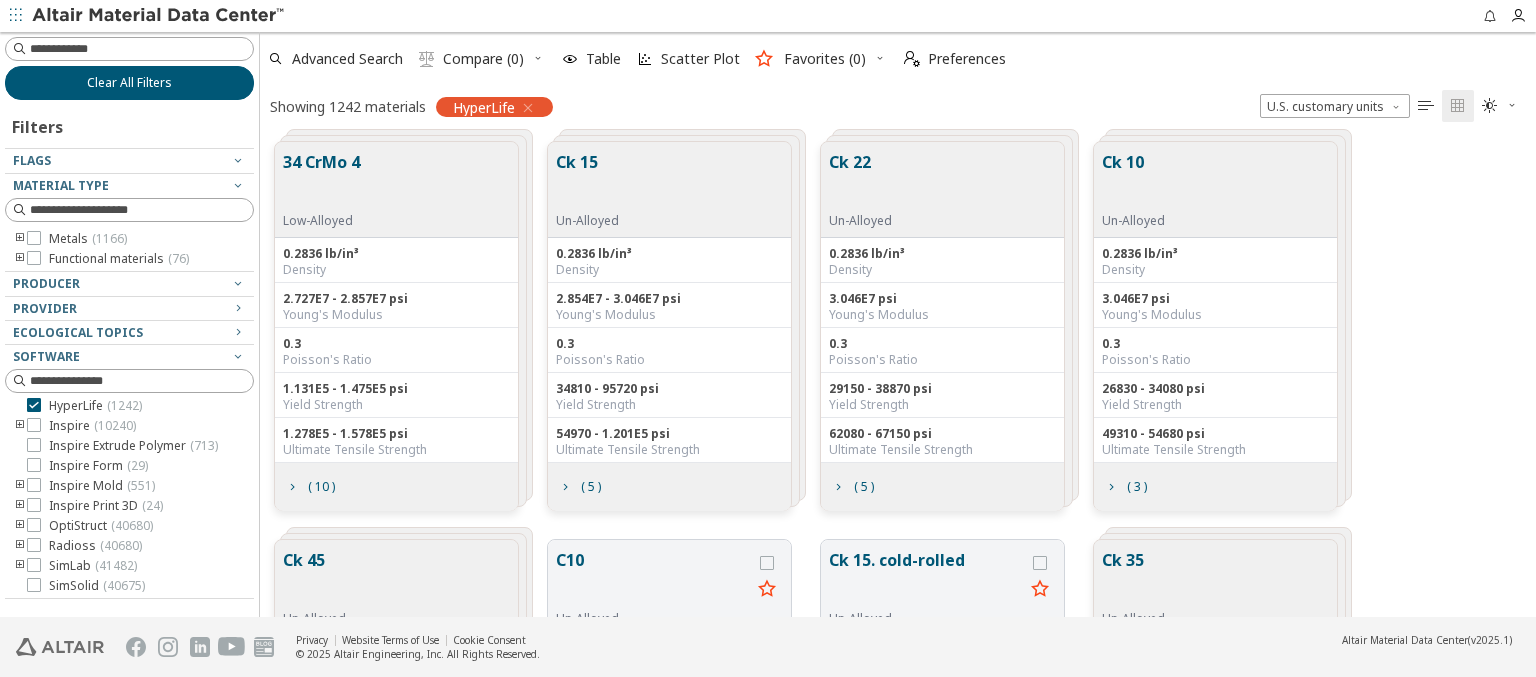 click on "Clear All Filters" at bounding box center (129, 83) 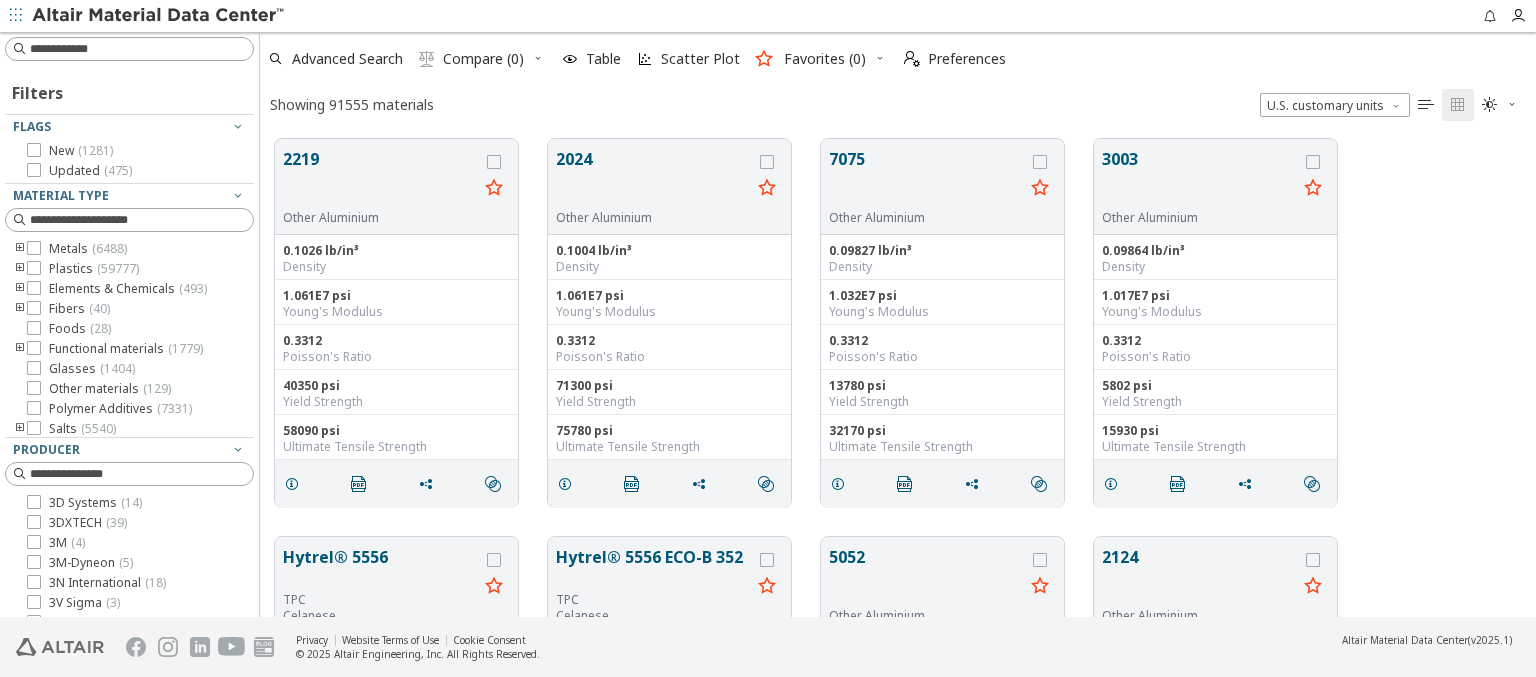 scroll, scrollTop: 478, scrollLeft: 1260, axis: both 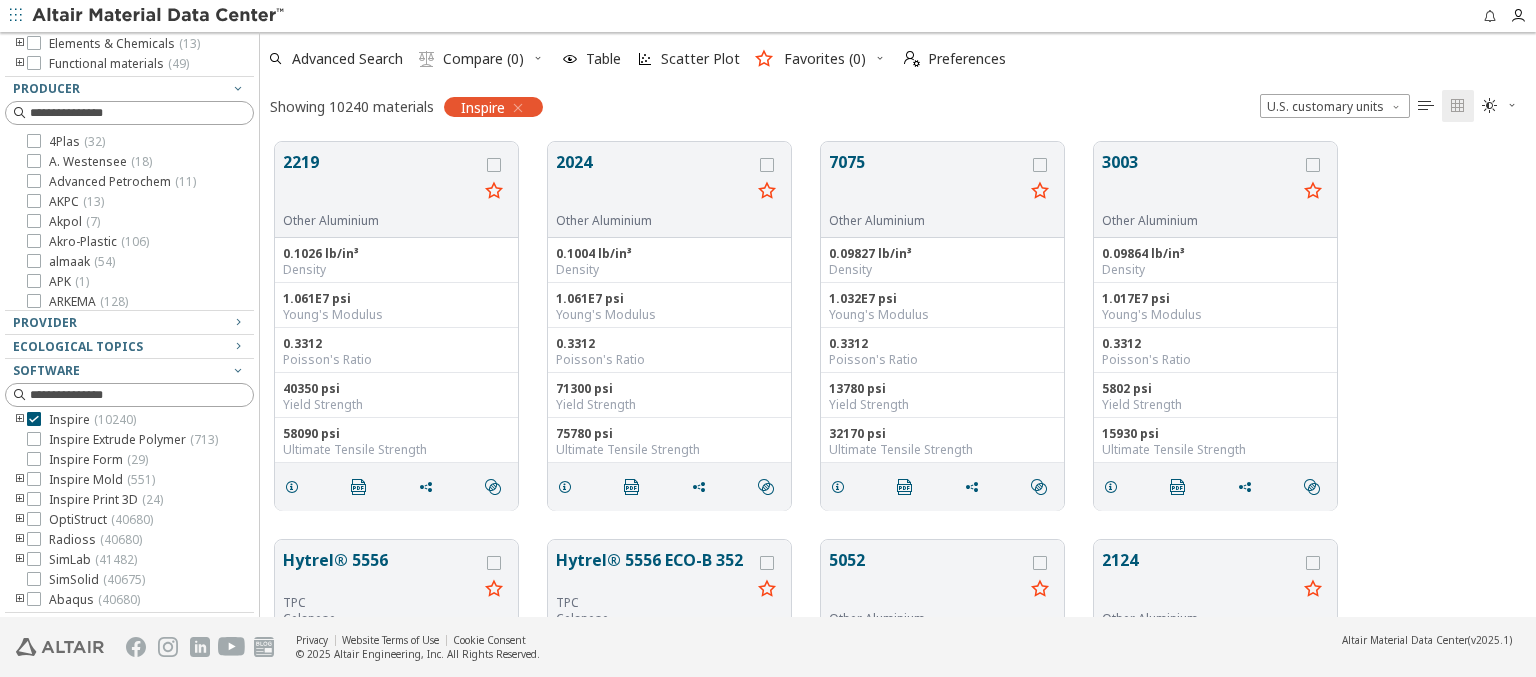 click on "Clear All Filters" at bounding box center [129, -176] 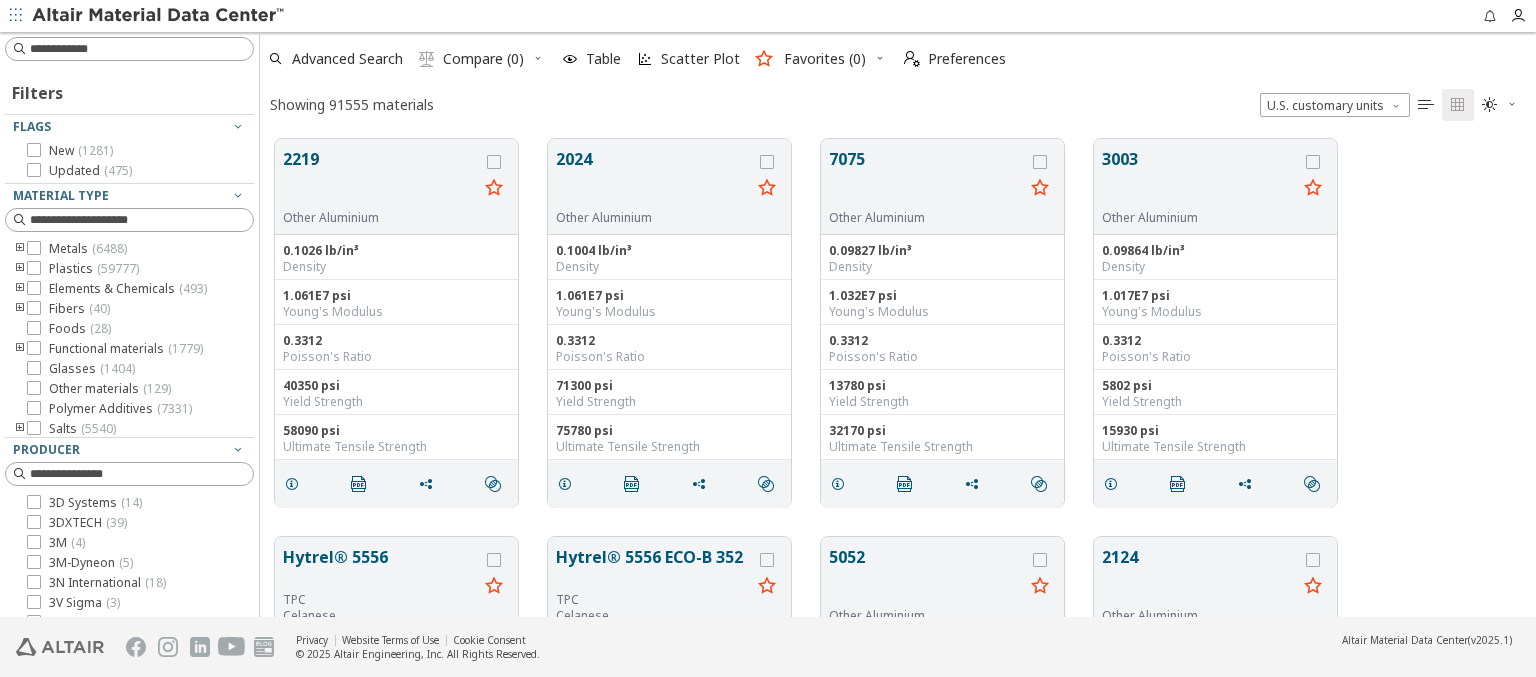 click on "Inspire Extrude Polymer ( 713 )" at bounding box center (133, 801) 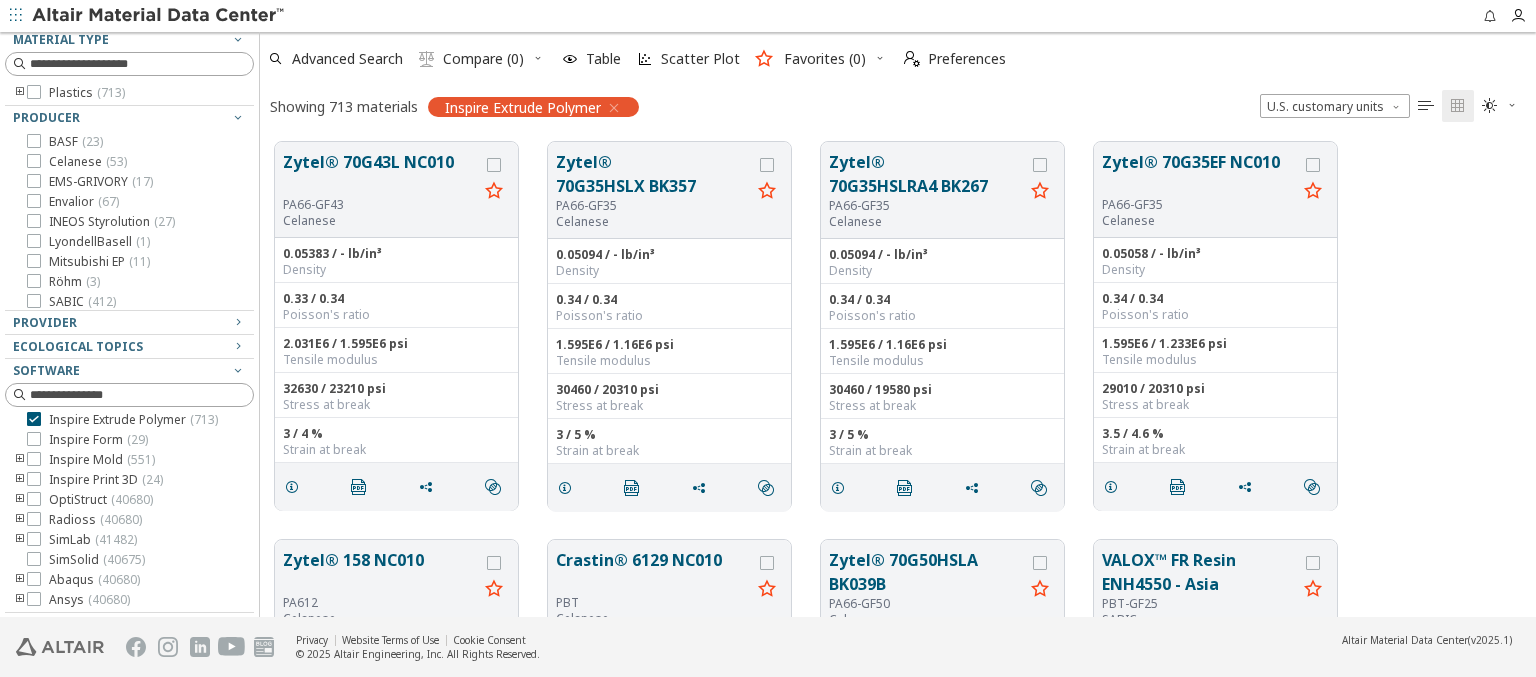 click on "Clear All Filters" at bounding box center [129, -87] 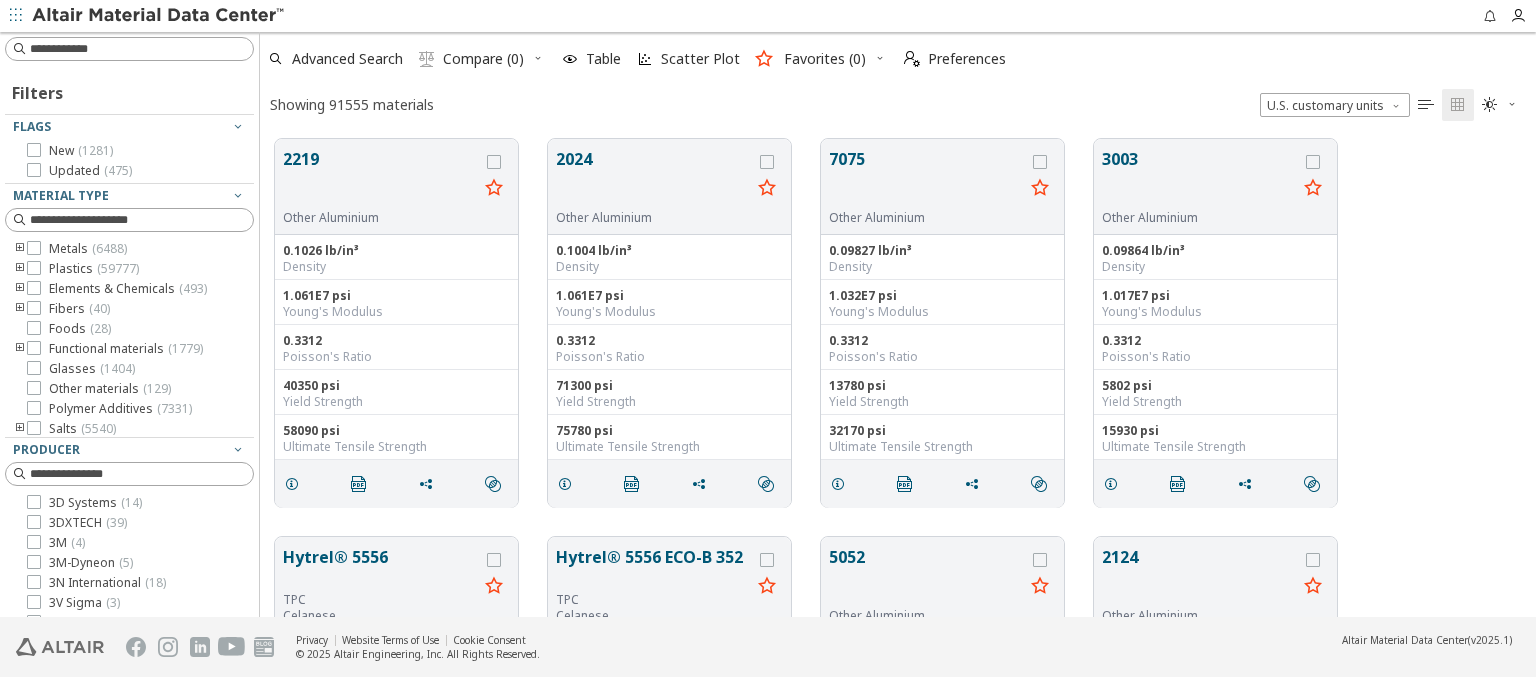 click on "Inspire Form ( 29 )" at bounding box center (98, 801) 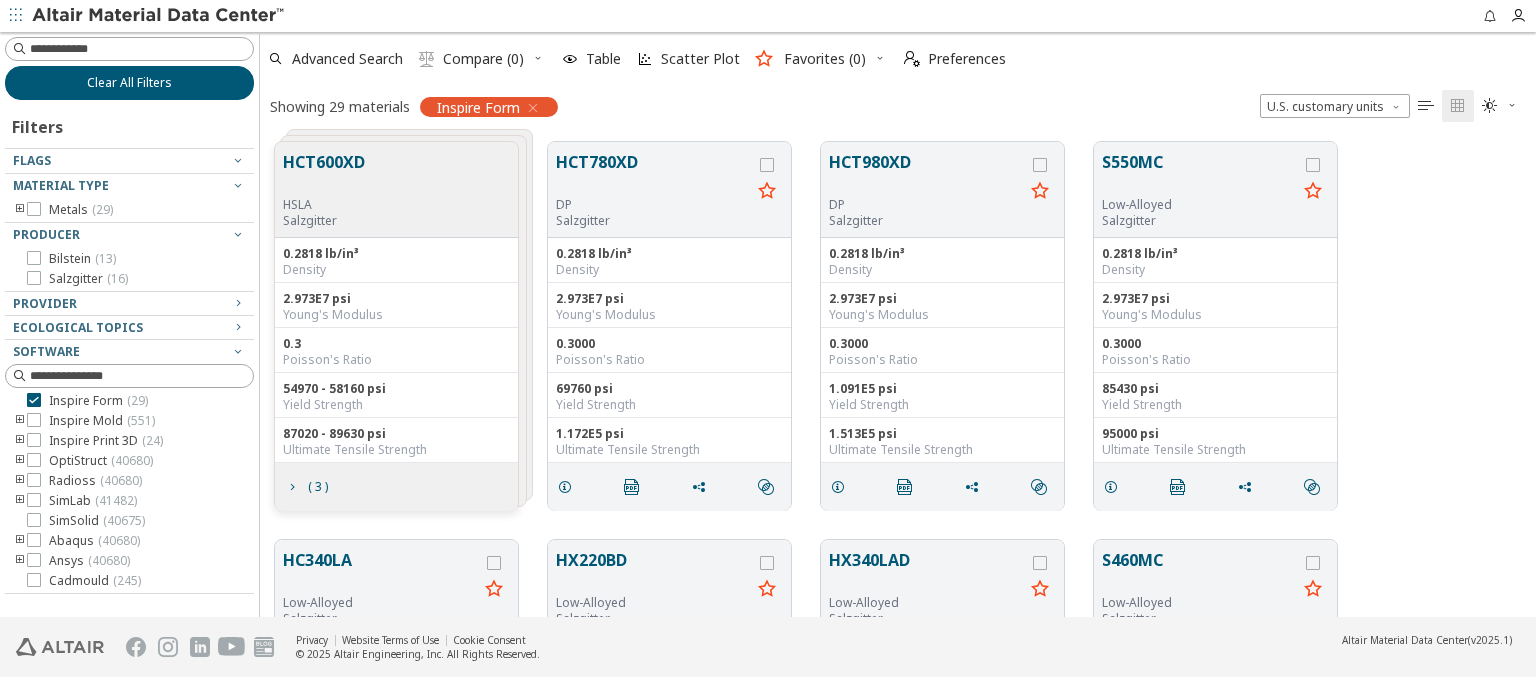 click on "Clear All Filters" at bounding box center (129, 83) 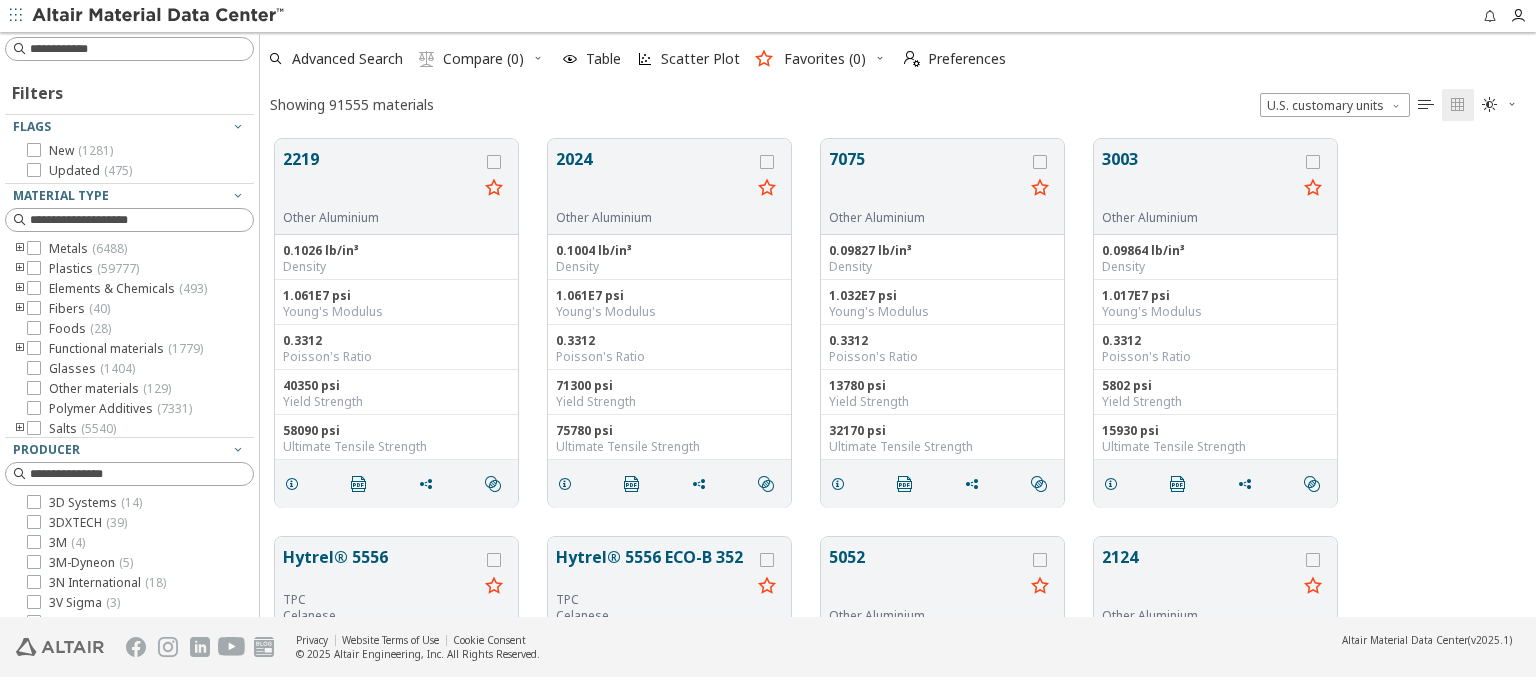 click on "Inspire Mold ( 551 )" at bounding box center [102, 785] 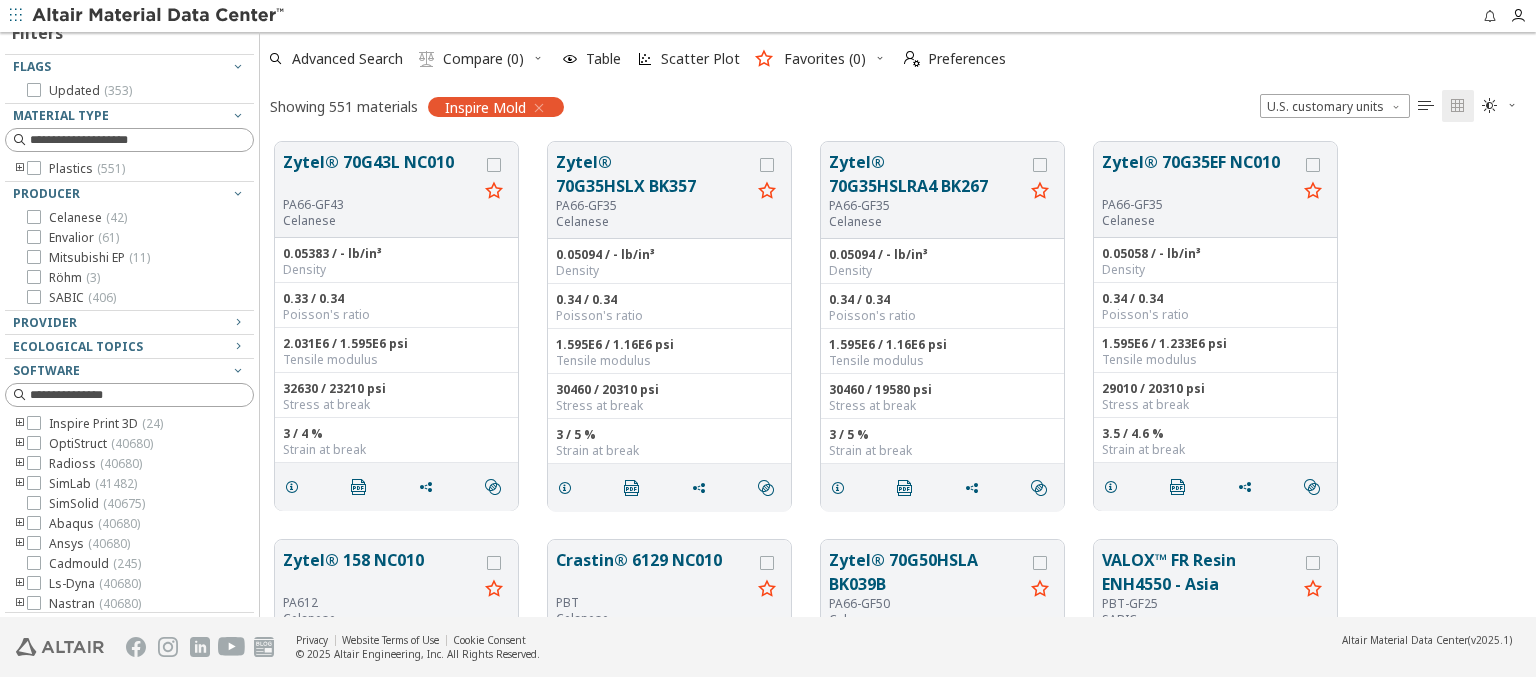 click on "Clear All Filters" at bounding box center [129, -11] 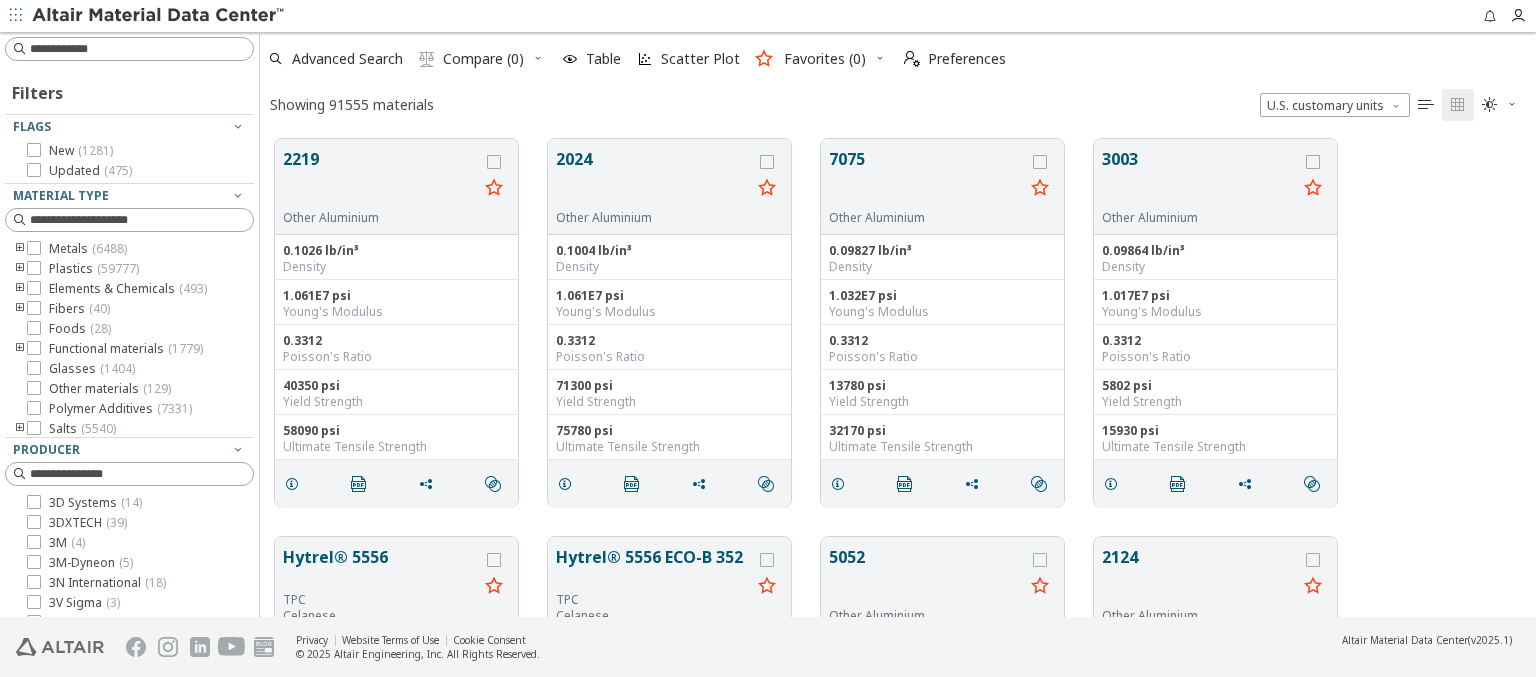 click on "OptiStruct ( 40680 )" at bounding box center (101, 805) 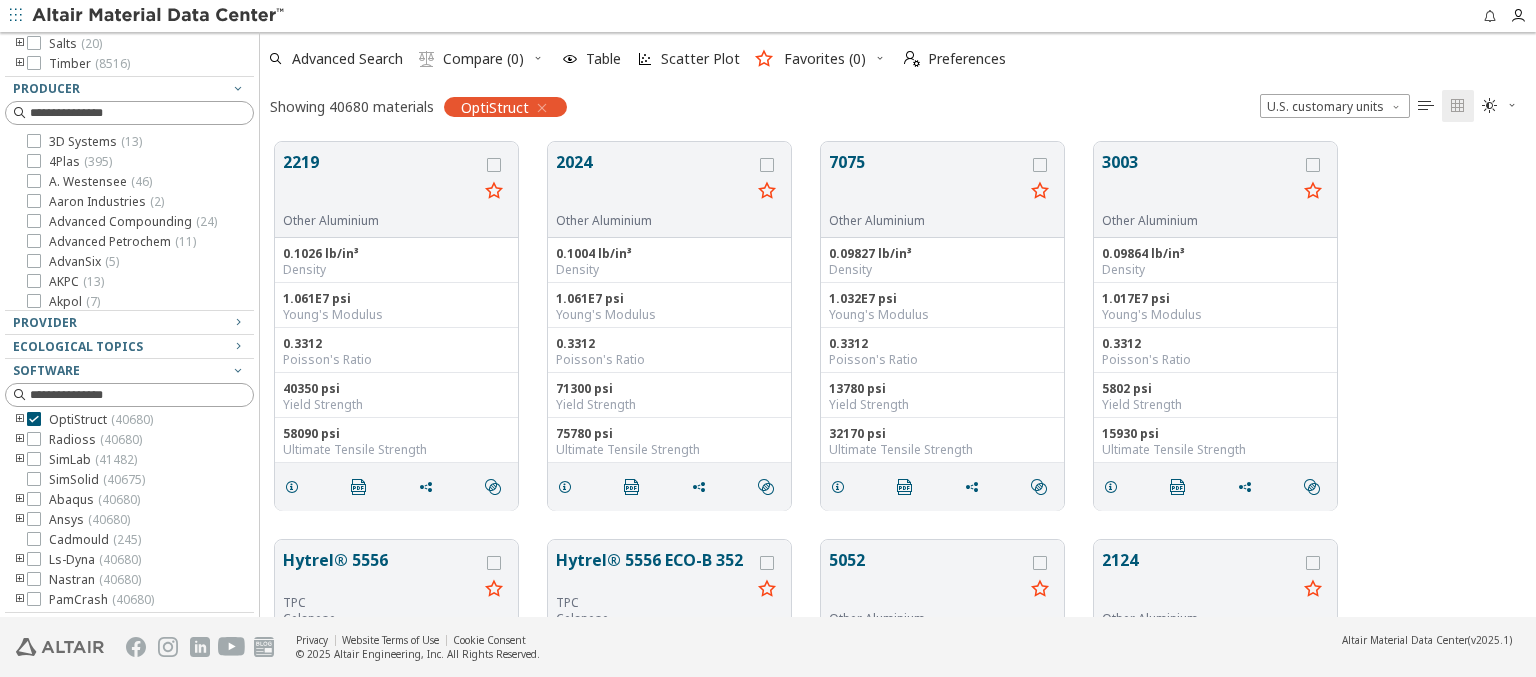 click on "Clear All Filters" at bounding box center (129, -256) 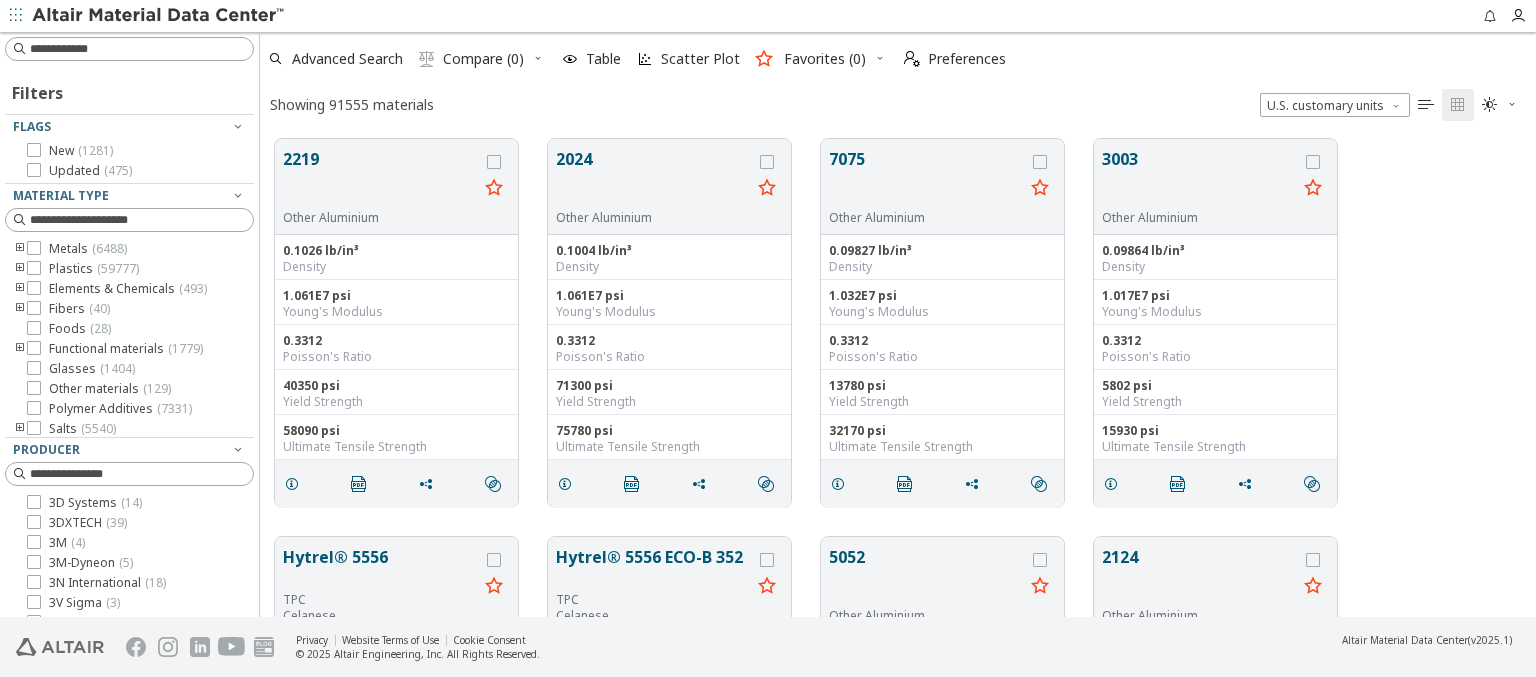 click on "Radioss ( 40680 )" at bounding box center [95, 801] 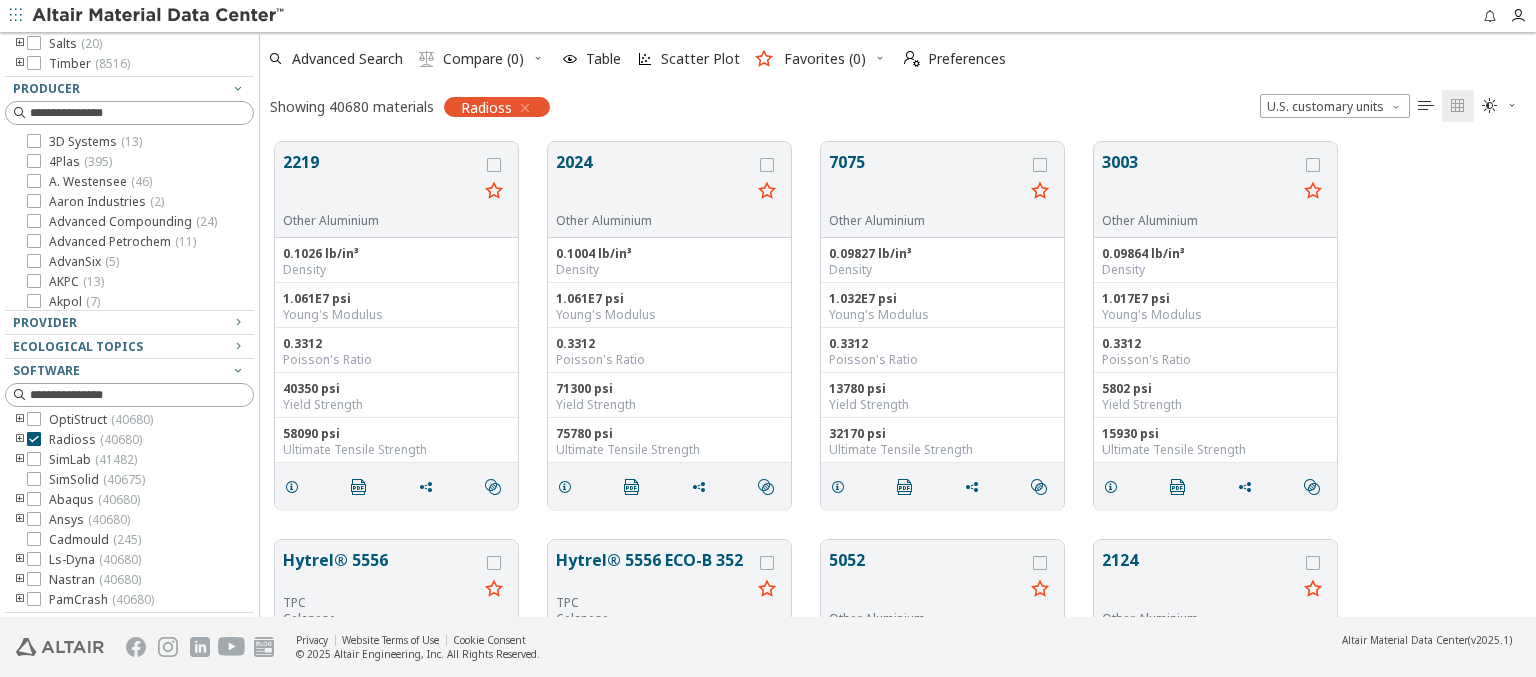 click on "Clear All Filters" at bounding box center [129, -256] 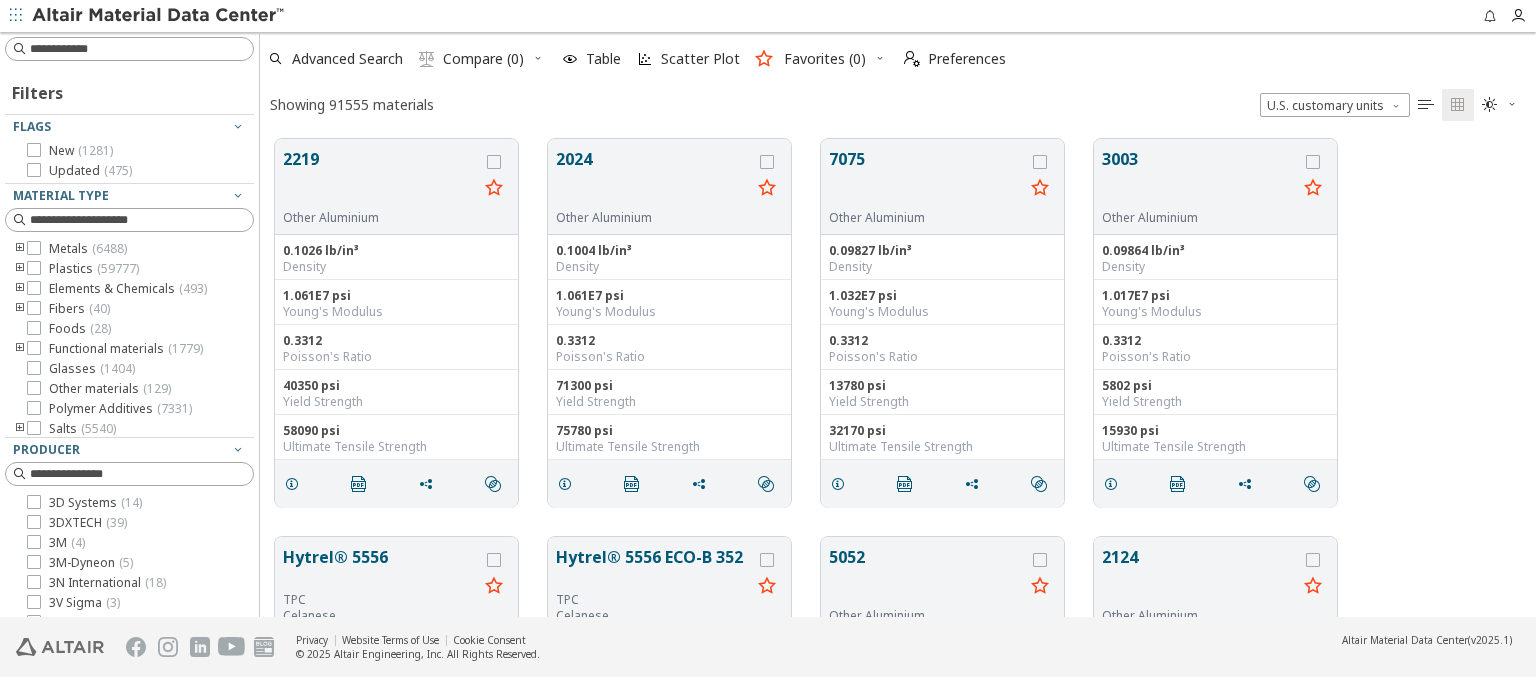 click on "SimLab ( 41482 )" at bounding box center (93, 821) 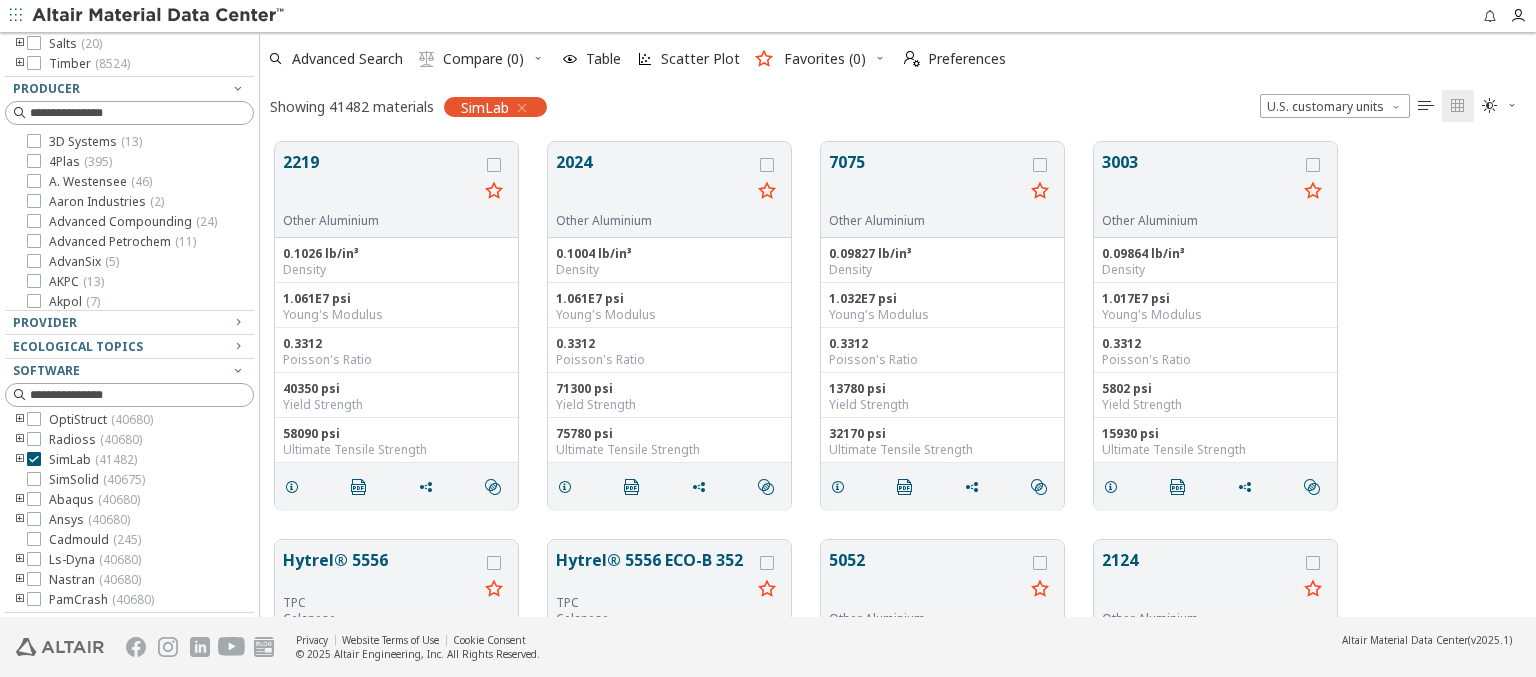 click at bounding box center (159, 16) 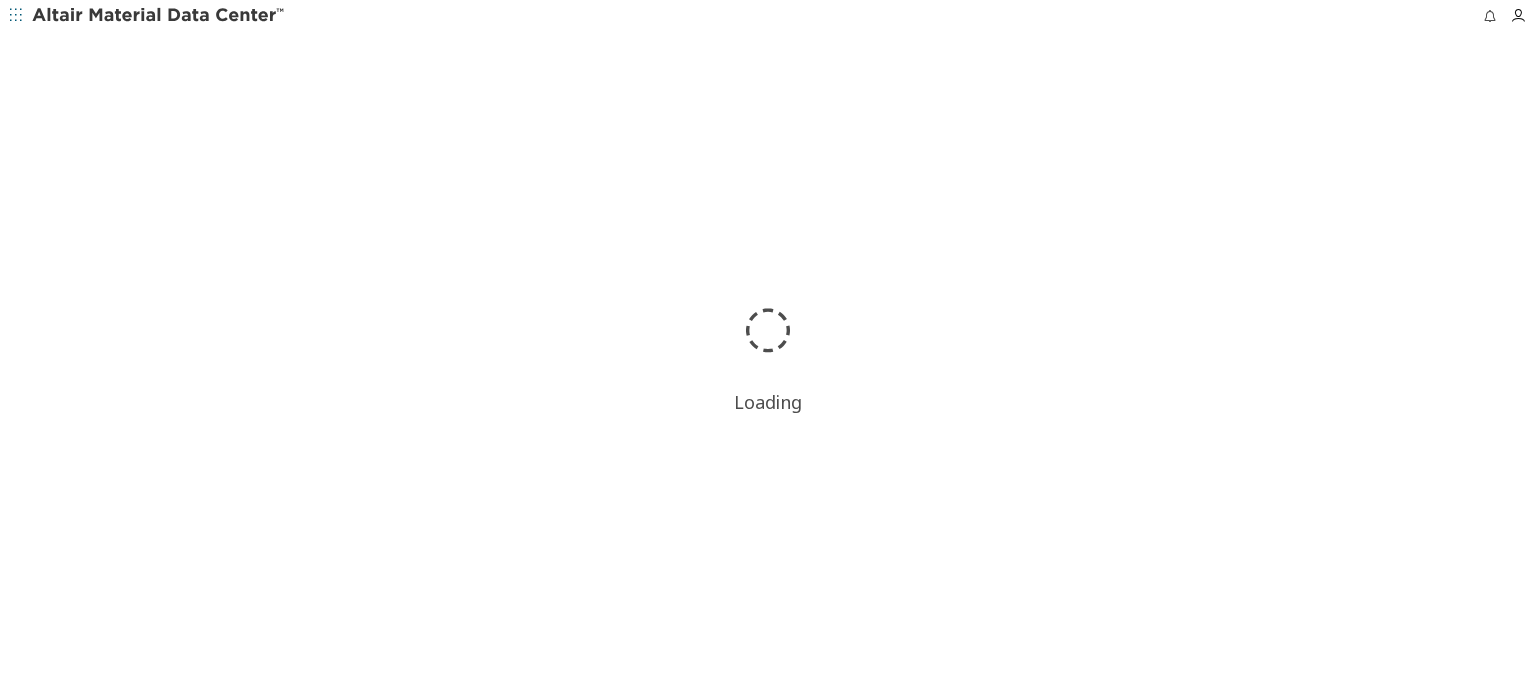 scroll, scrollTop: 0, scrollLeft: 0, axis: both 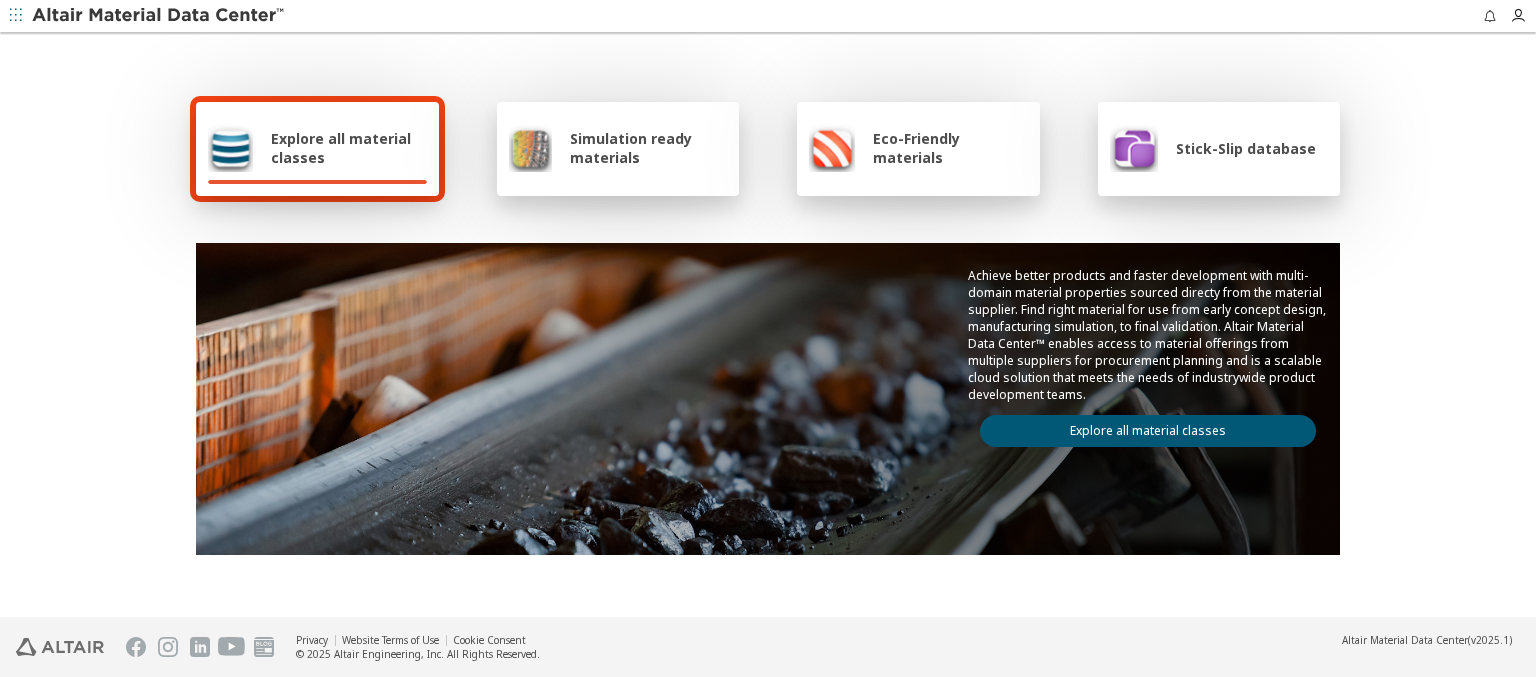 click on "Eco-Friendly materials" at bounding box center (950, 148) 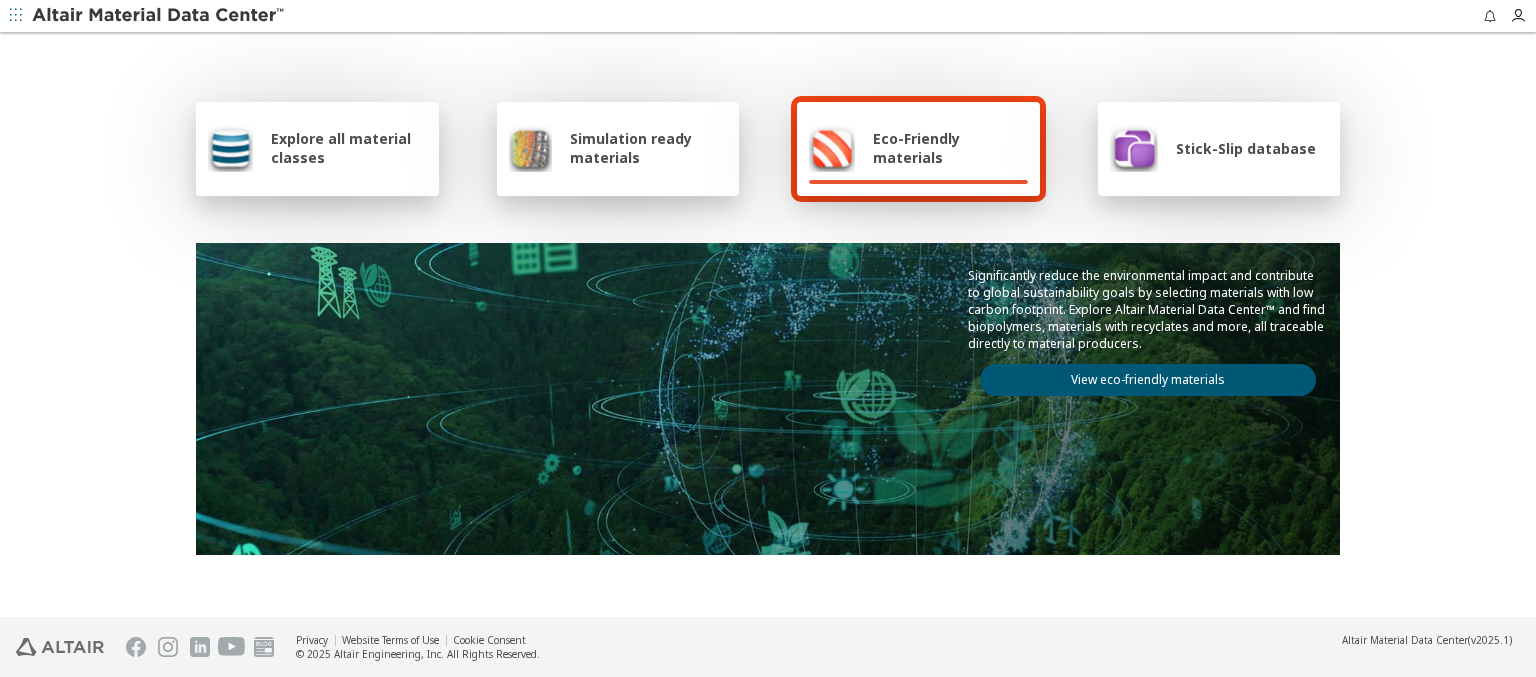 click on "View eco-friendly materials" at bounding box center [1148, 380] 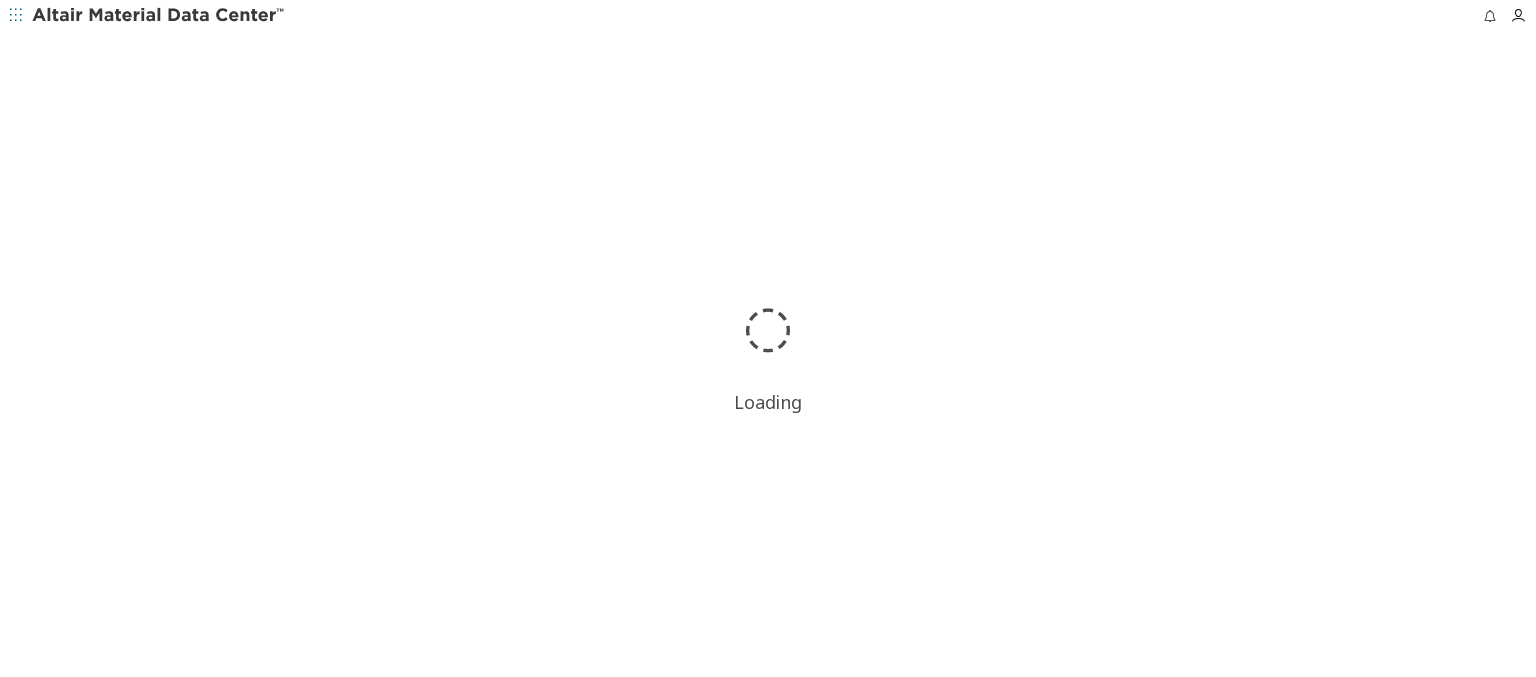 scroll, scrollTop: 0, scrollLeft: 0, axis: both 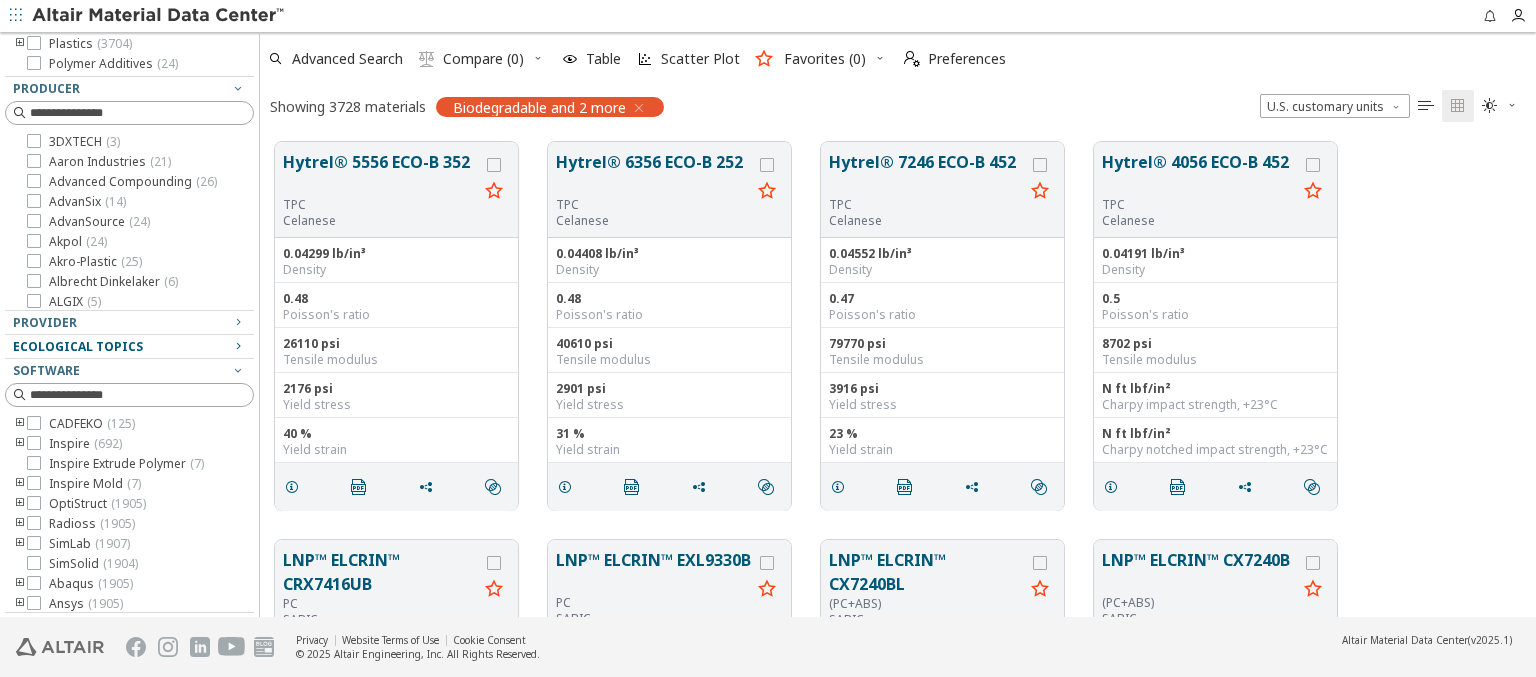 click on "Ecological Topics" at bounding box center [78, 346] 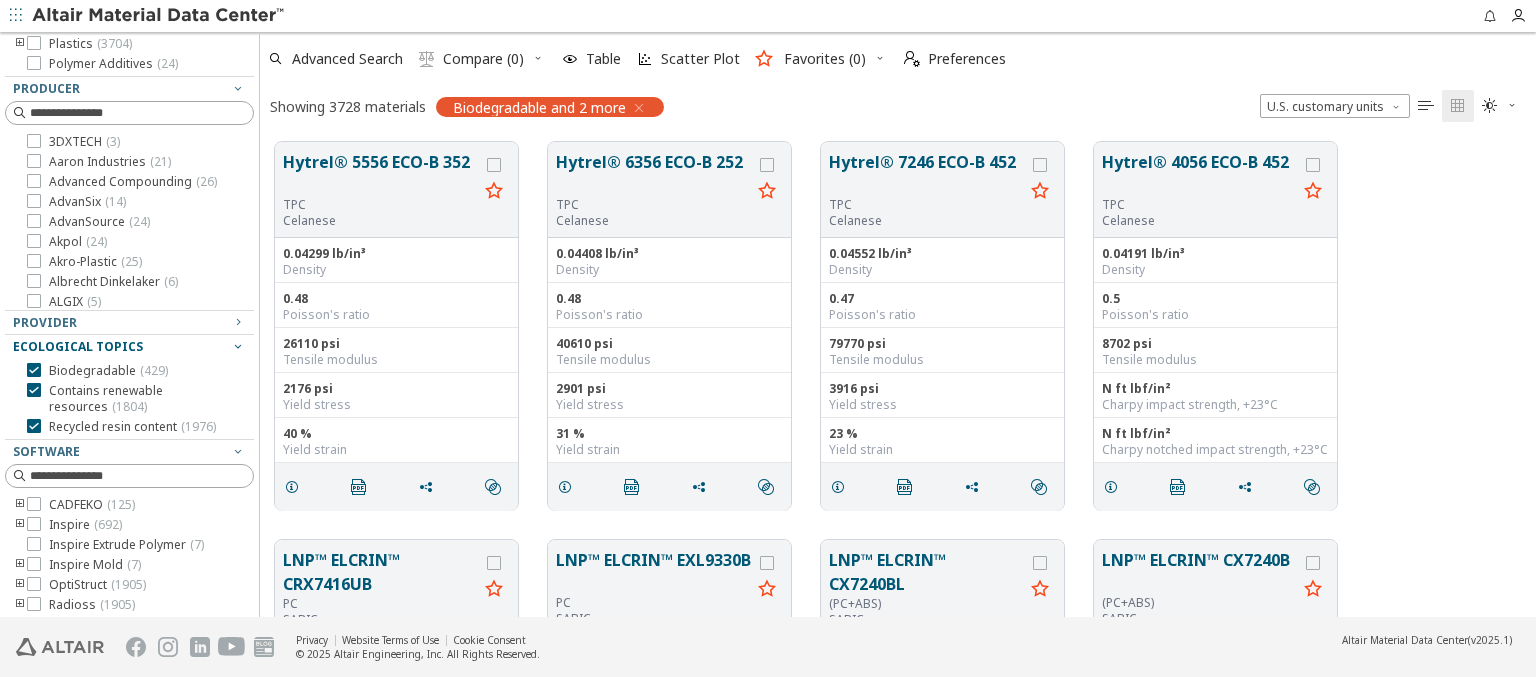 click at bounding box center [159, 16] 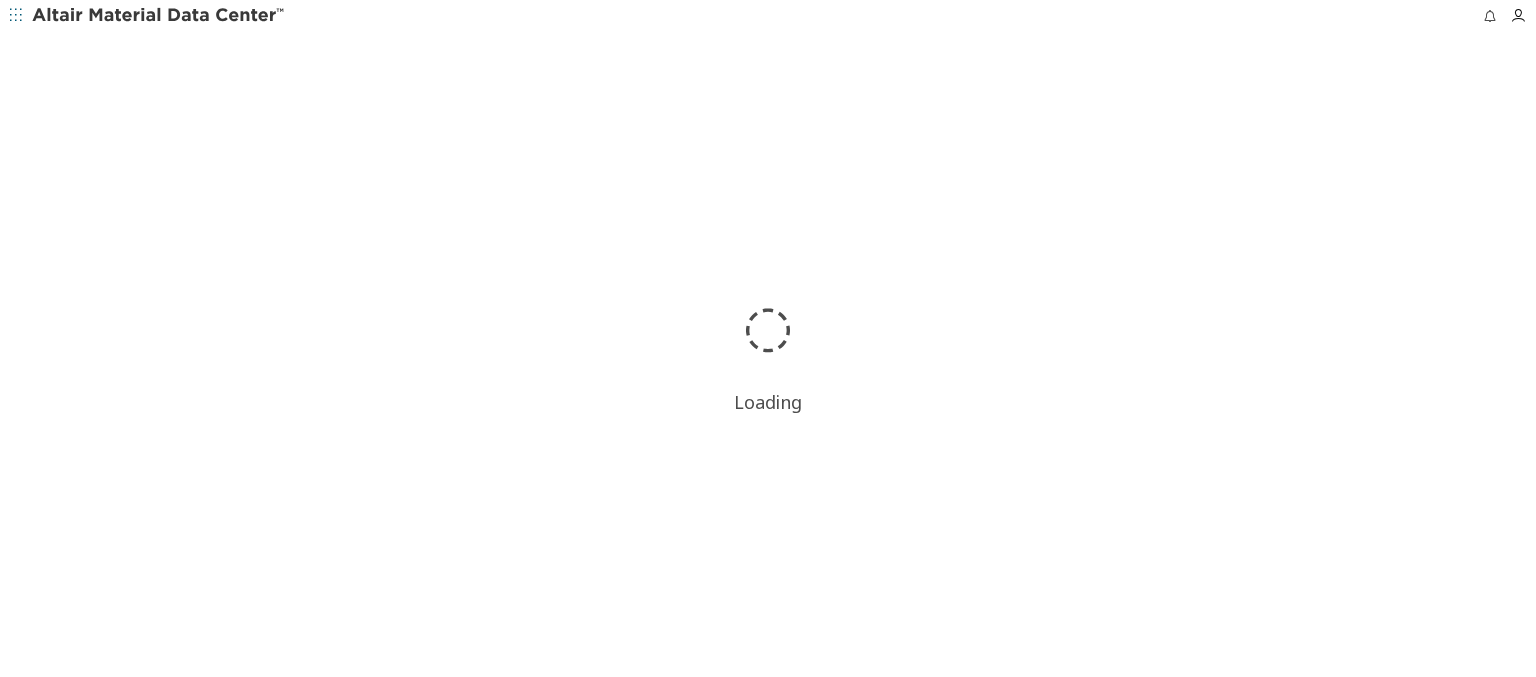 scroll, scrollTop: 0, scrollLeft: 0, axis: both 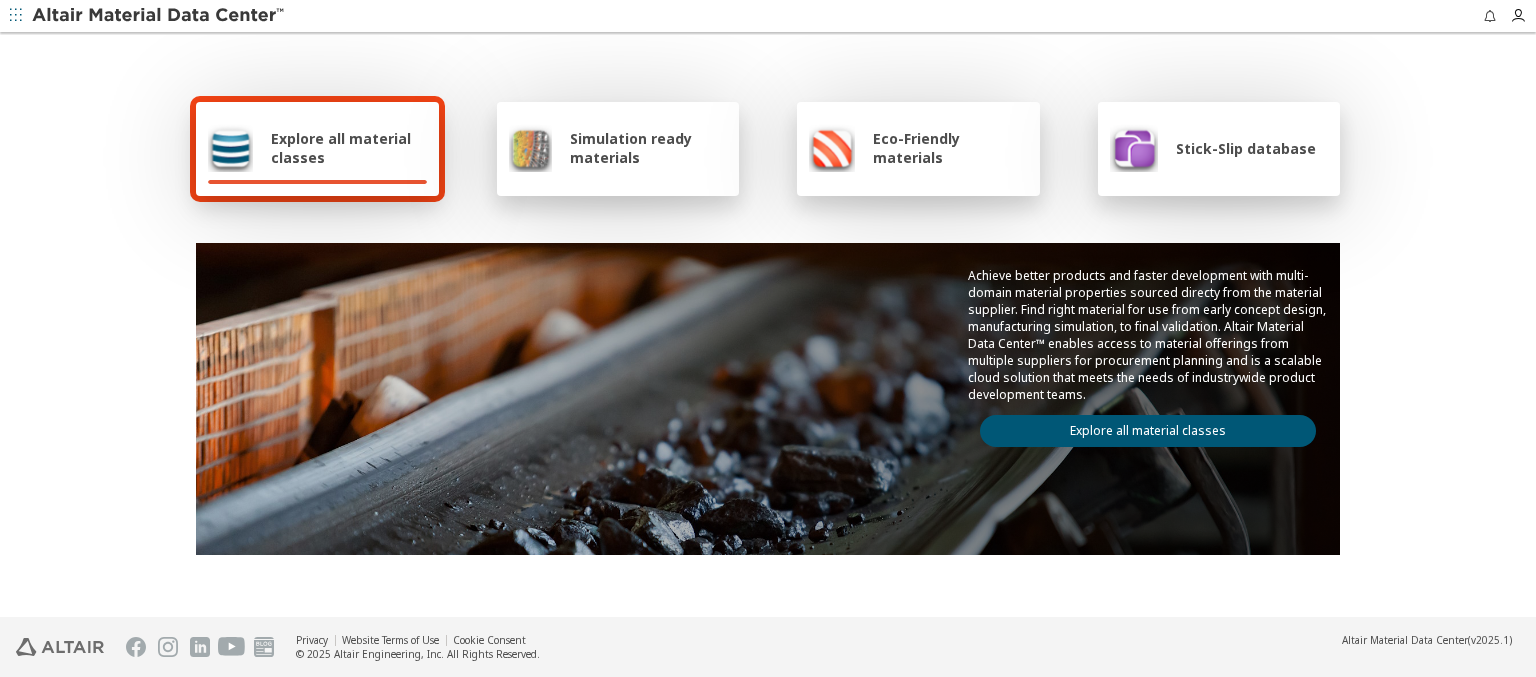 click on "Explore all material classes" at bounding box center [349, 148] 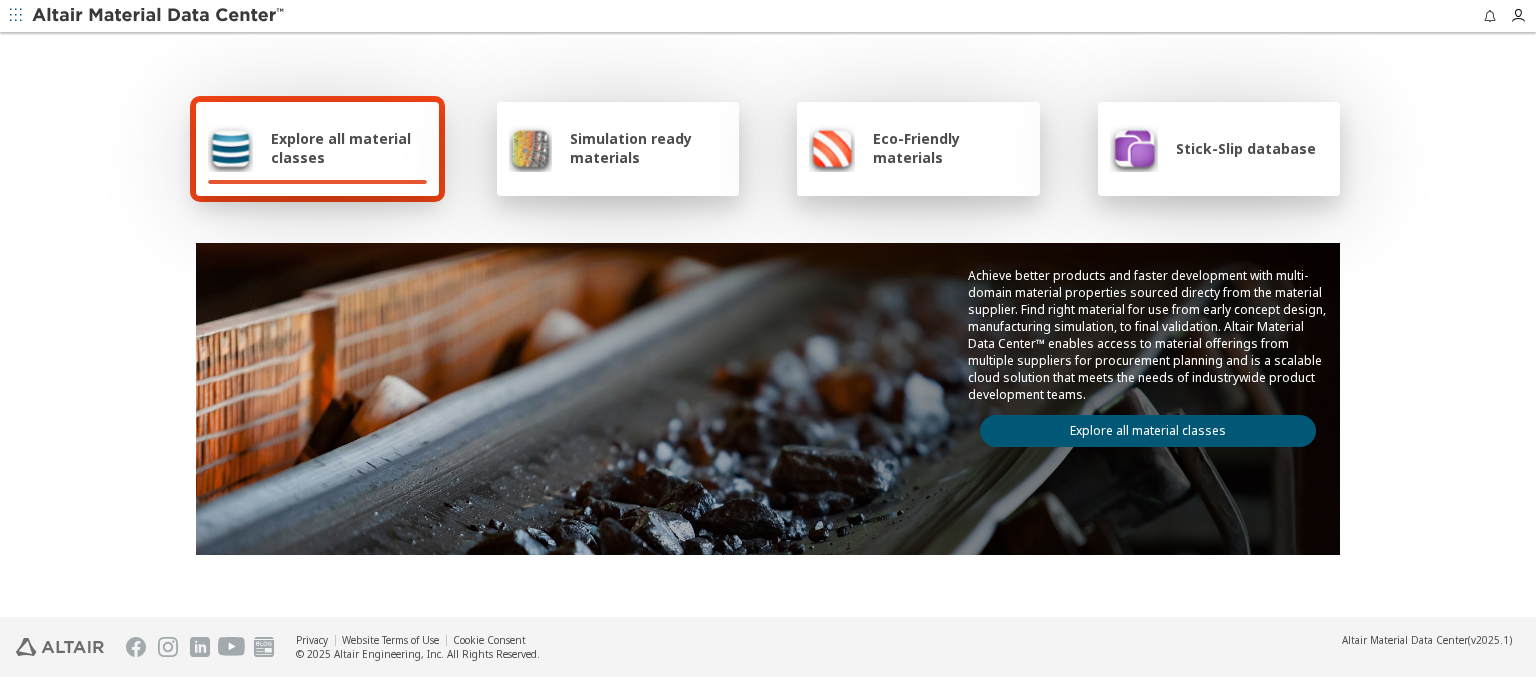 click on "Explore all material classes" at bounding box center (1148, 431) 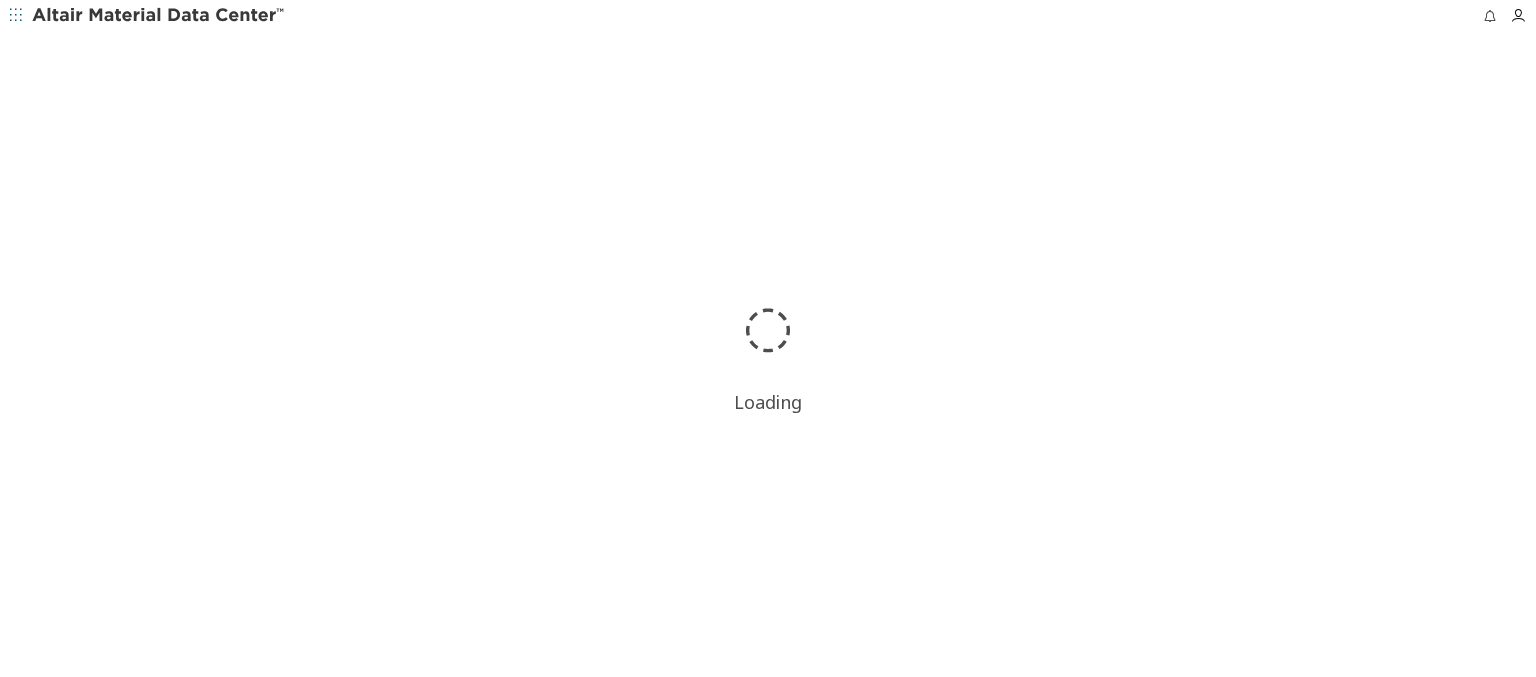 scroll, scrollTop: 0, scrollLeft: 0, axis: both 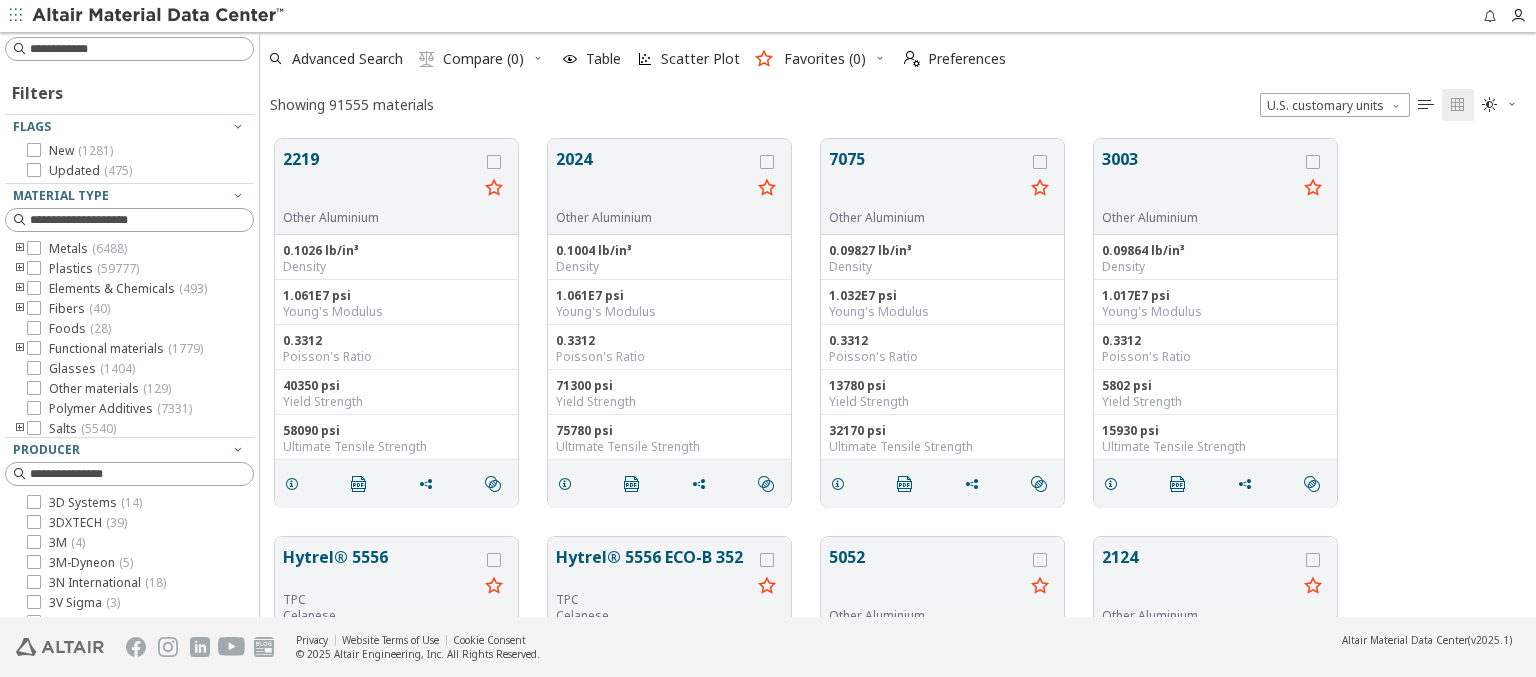 click at bounding box center (159, 16) 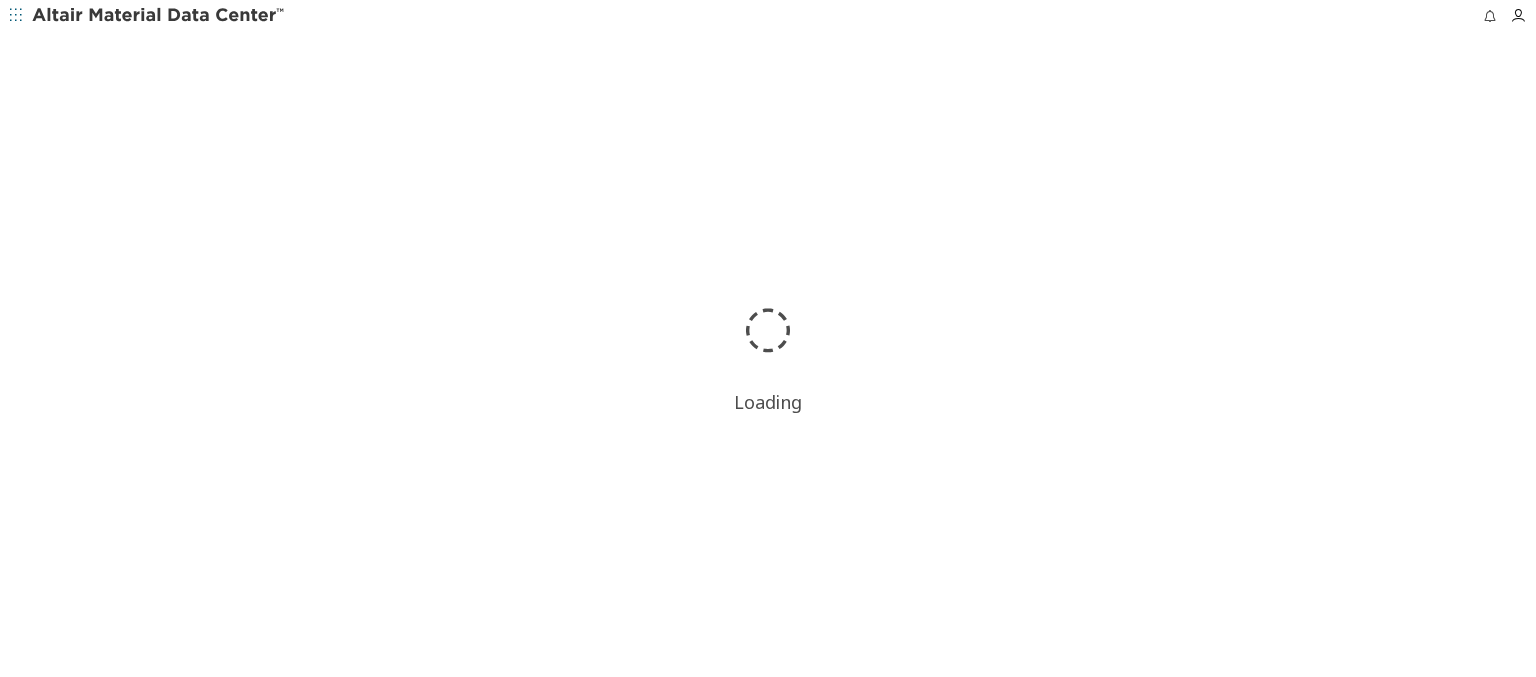 scroll, scrollTop: 0, scrollLeft: 0, axis: both 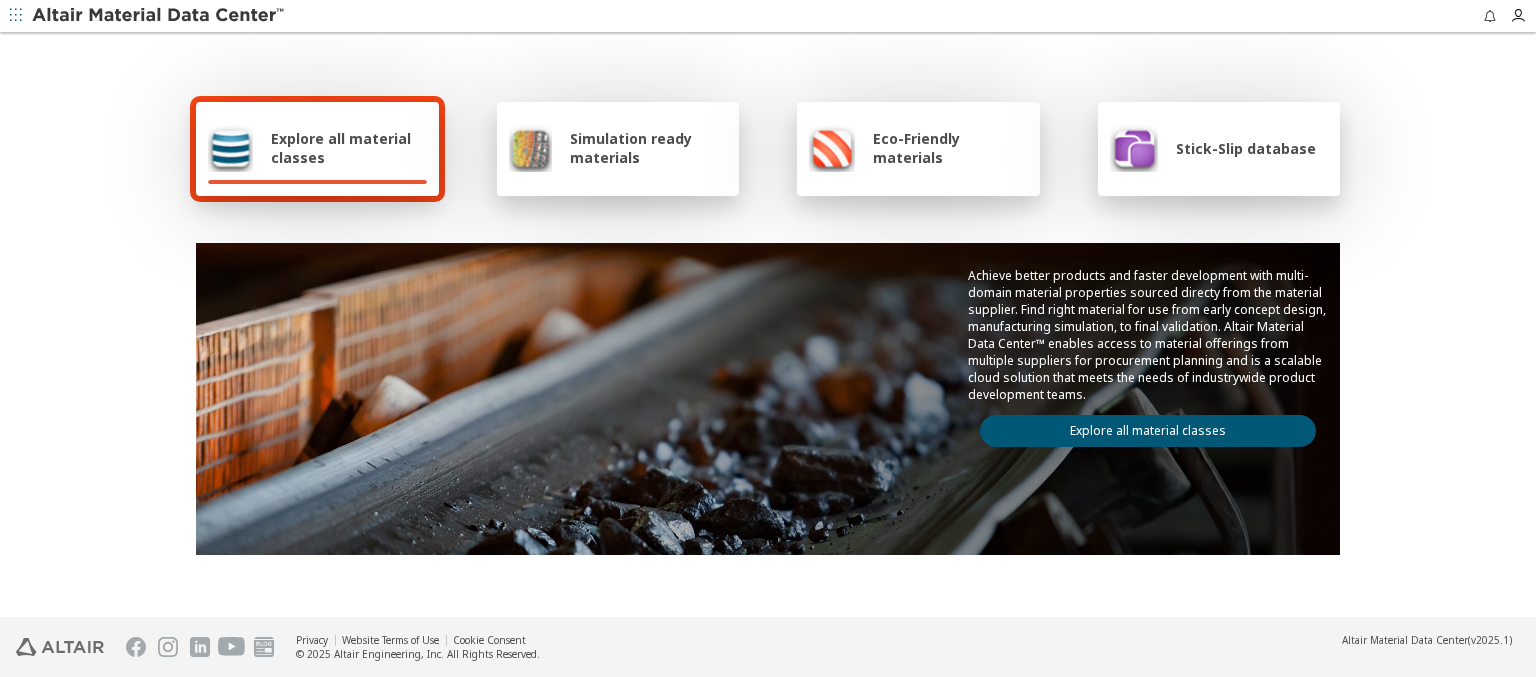 click on "Explore all material classes" at bounding box center [349, 148] 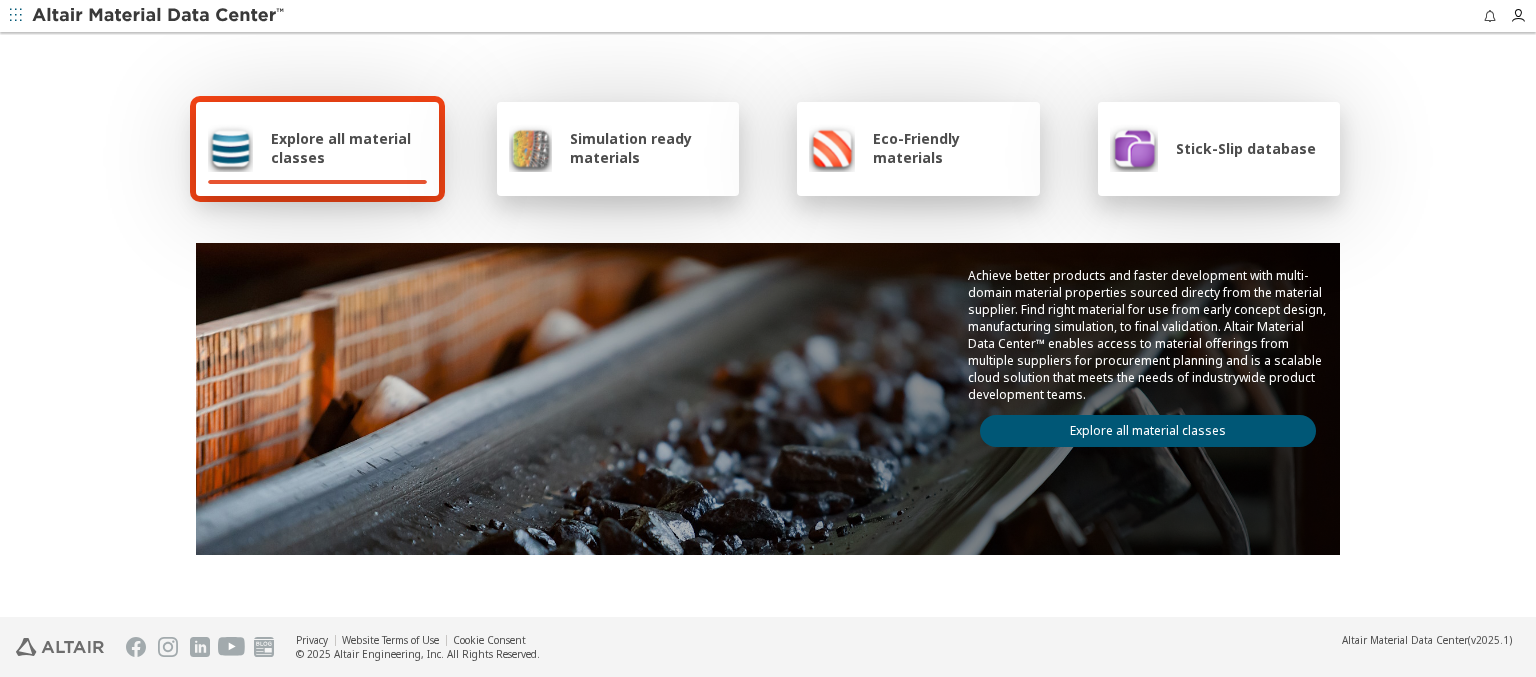 click on "Explore all material classes" at bounding box center [1148, 431] 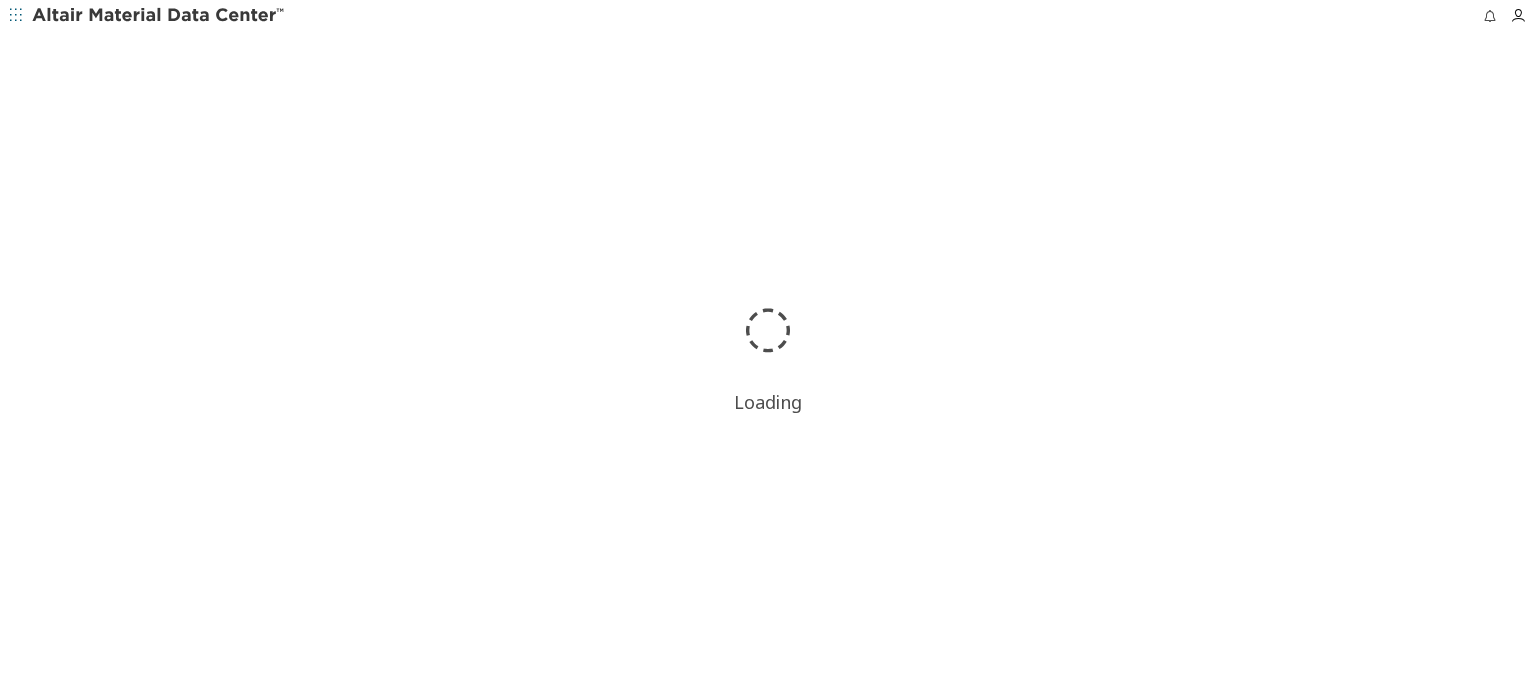 scroll, scrollTop: 0, scrollLeft: 0, axis: both 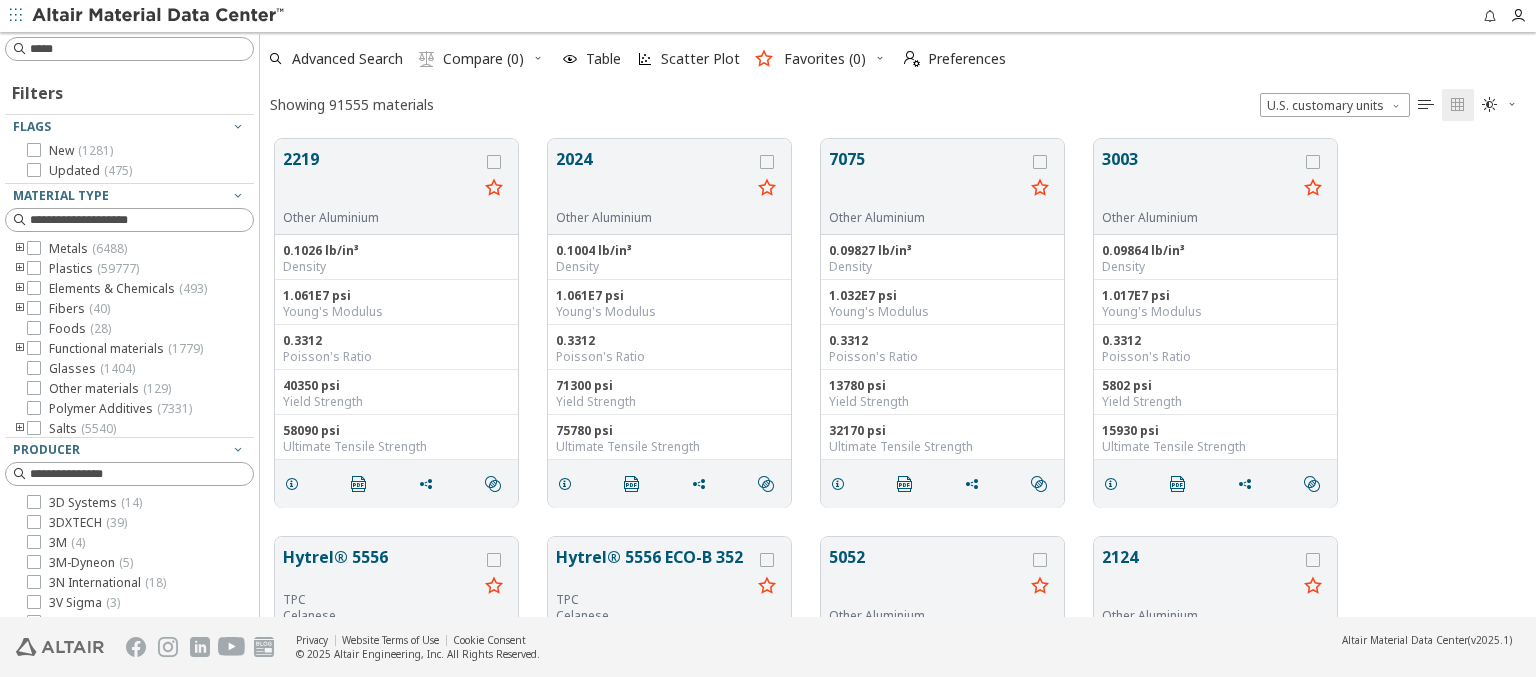 type on "******" 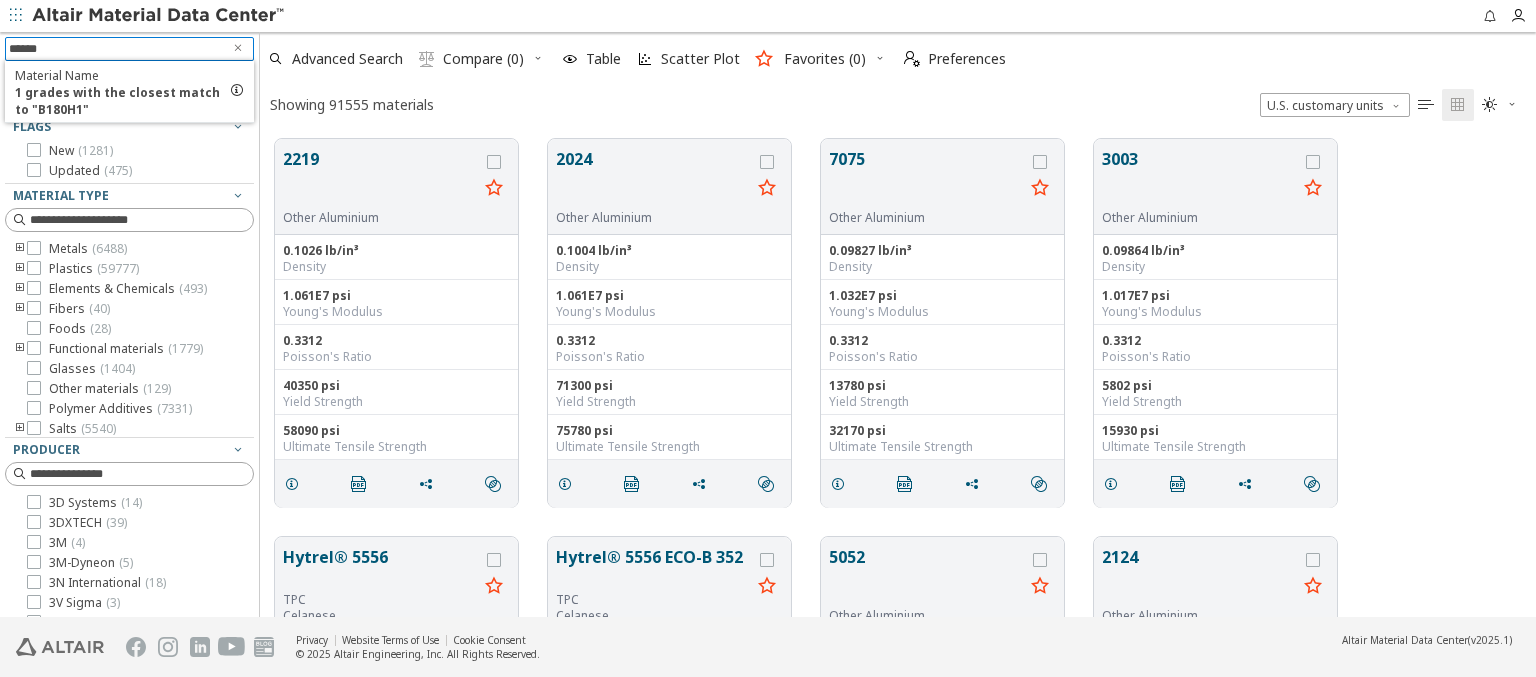 type 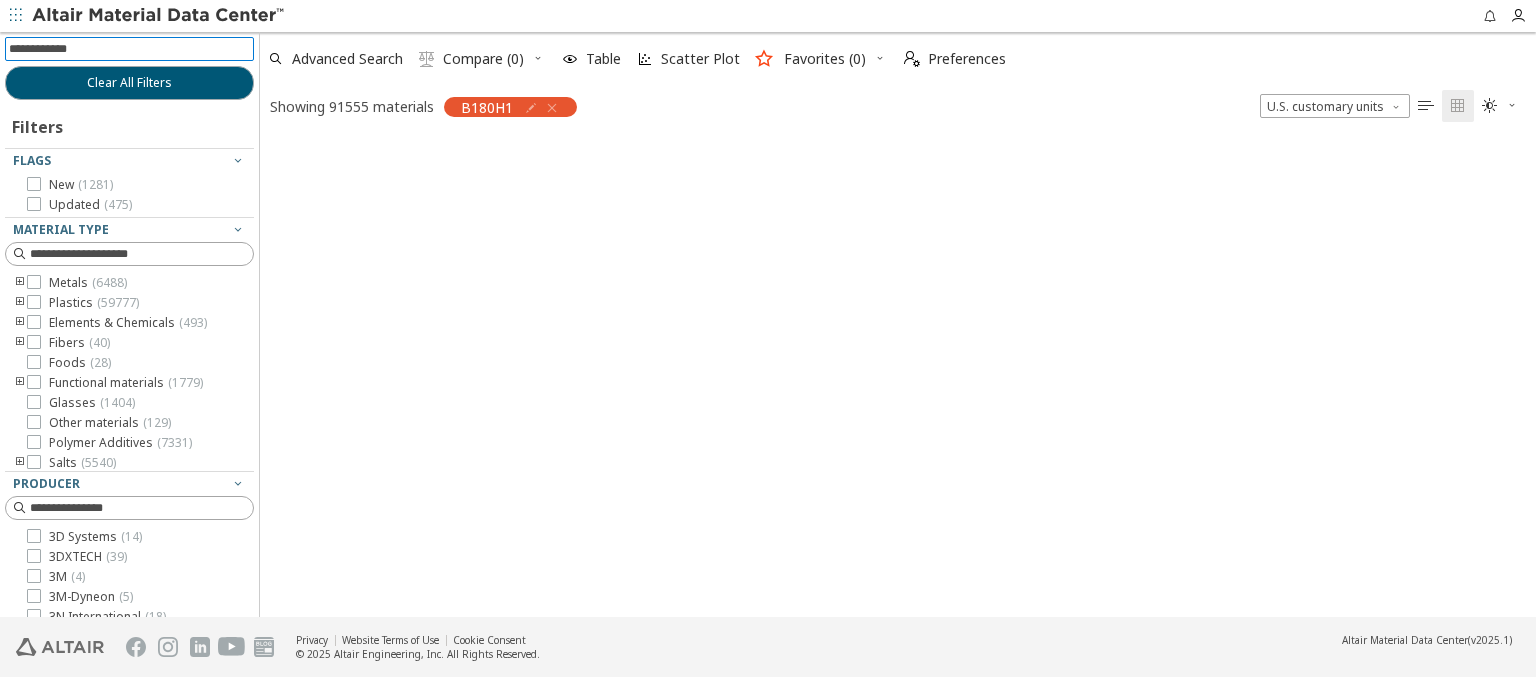 scroll, scrollTop: 475, scrollLeft: 1260, axis: both 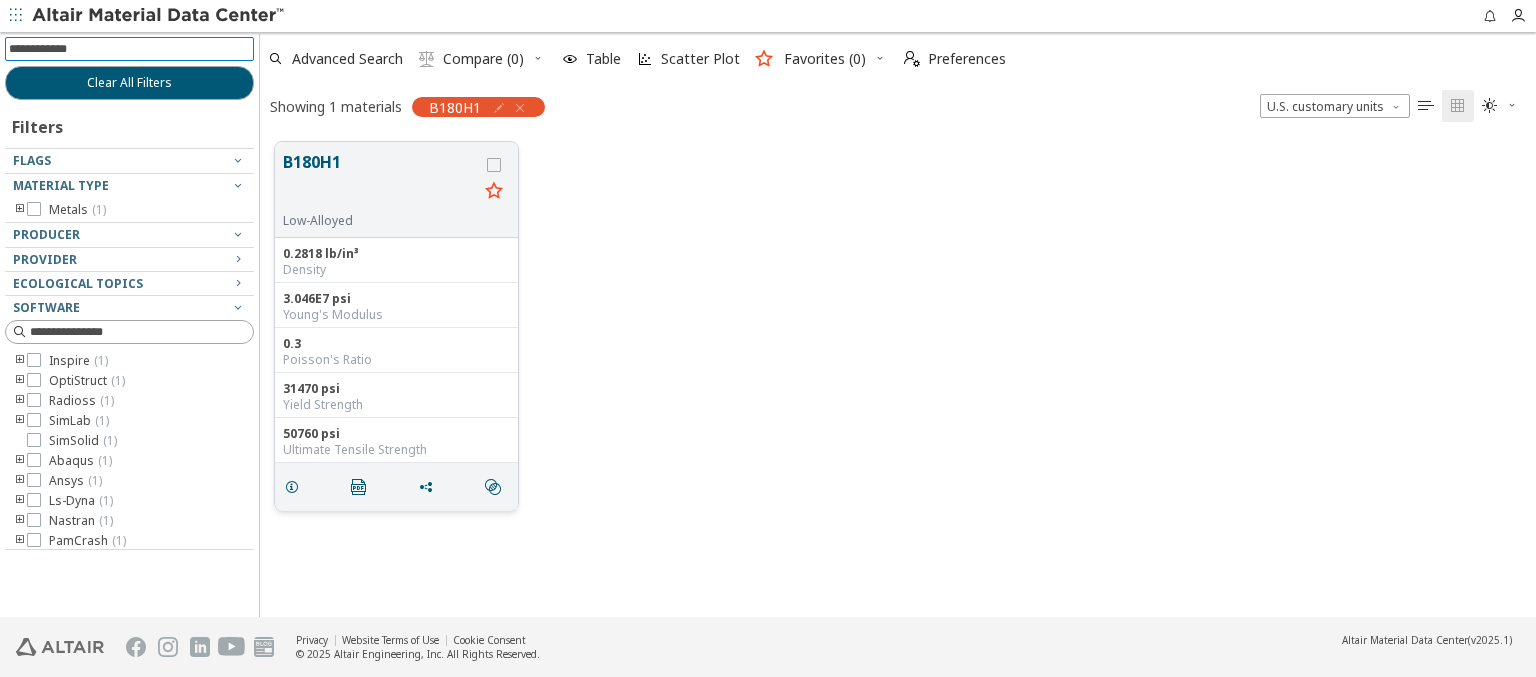 click on "B180H1" at bounding box center [380, 181] 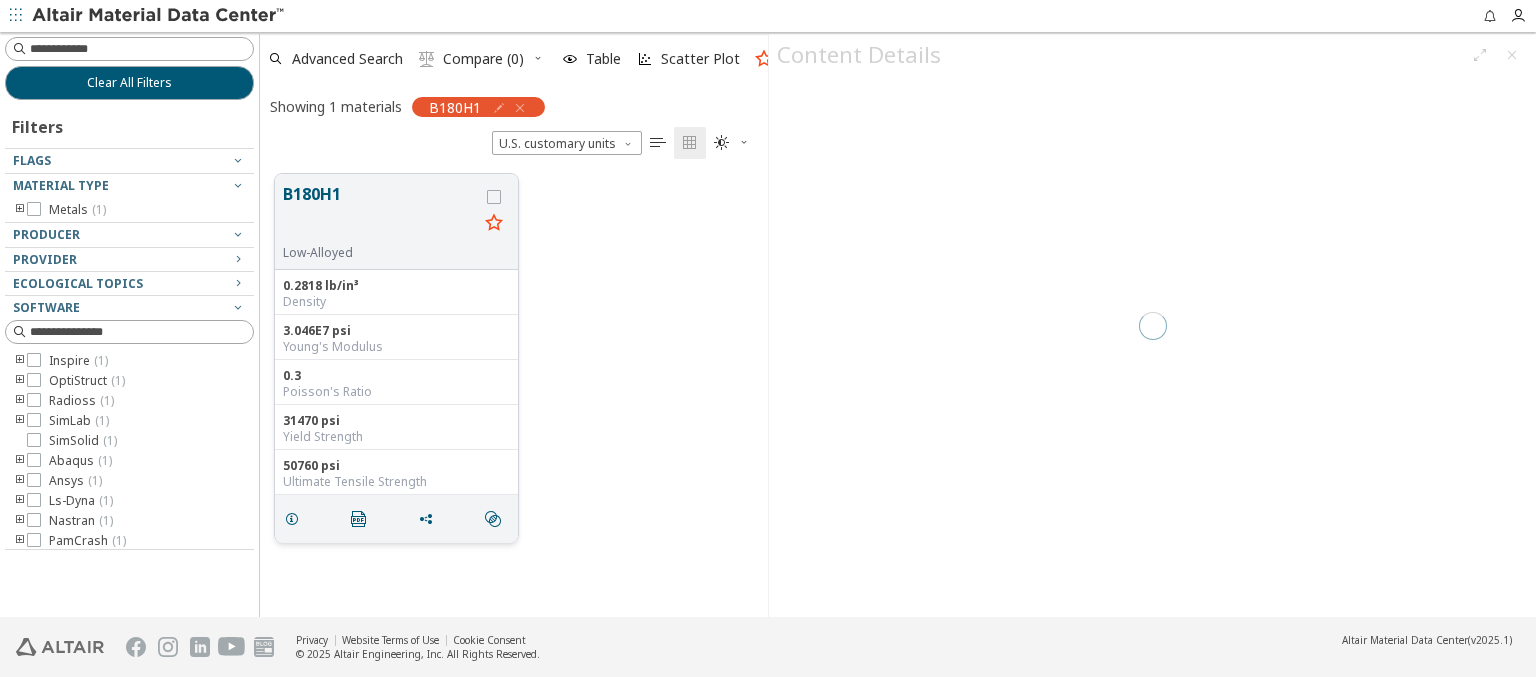 scroll, scrollTop: 443, scrollLeft: 492, axis: both 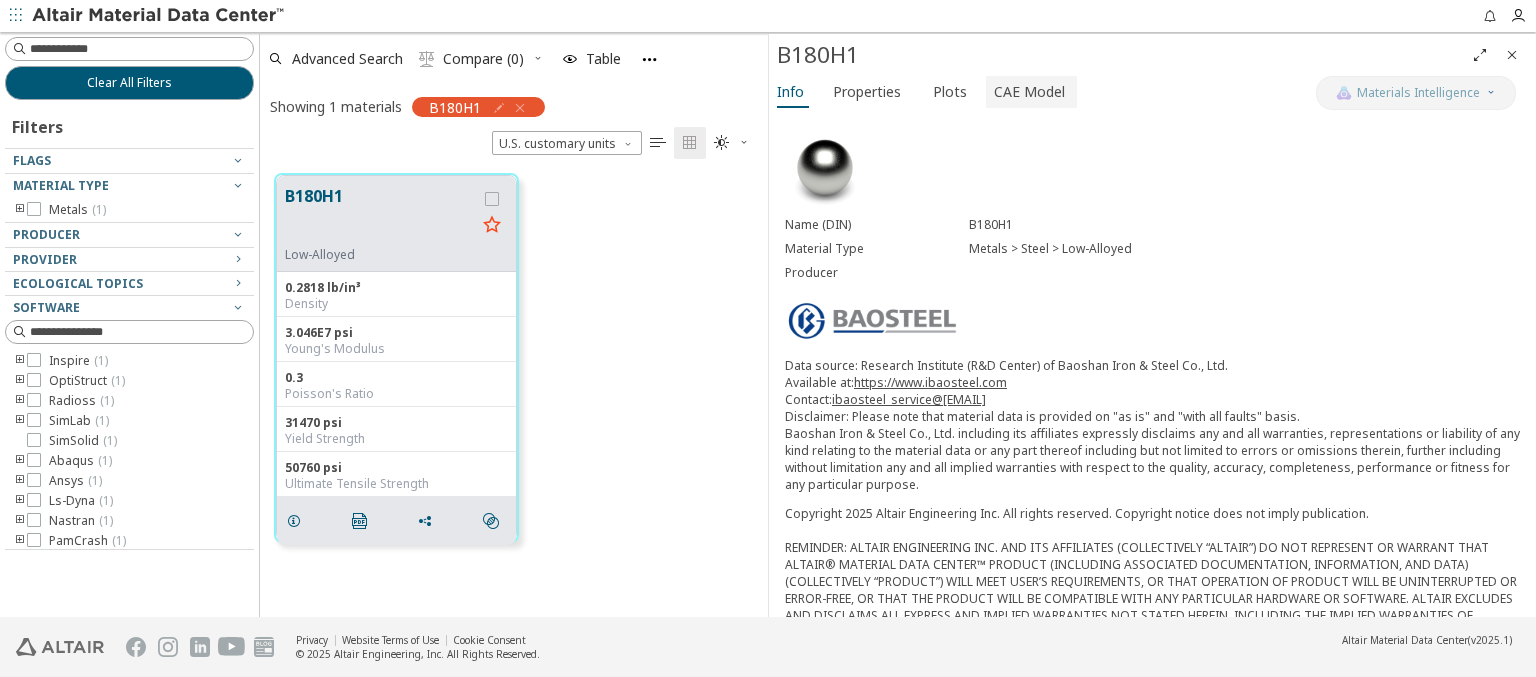 click on "CAE Model" at bounding box center [1029, 92] 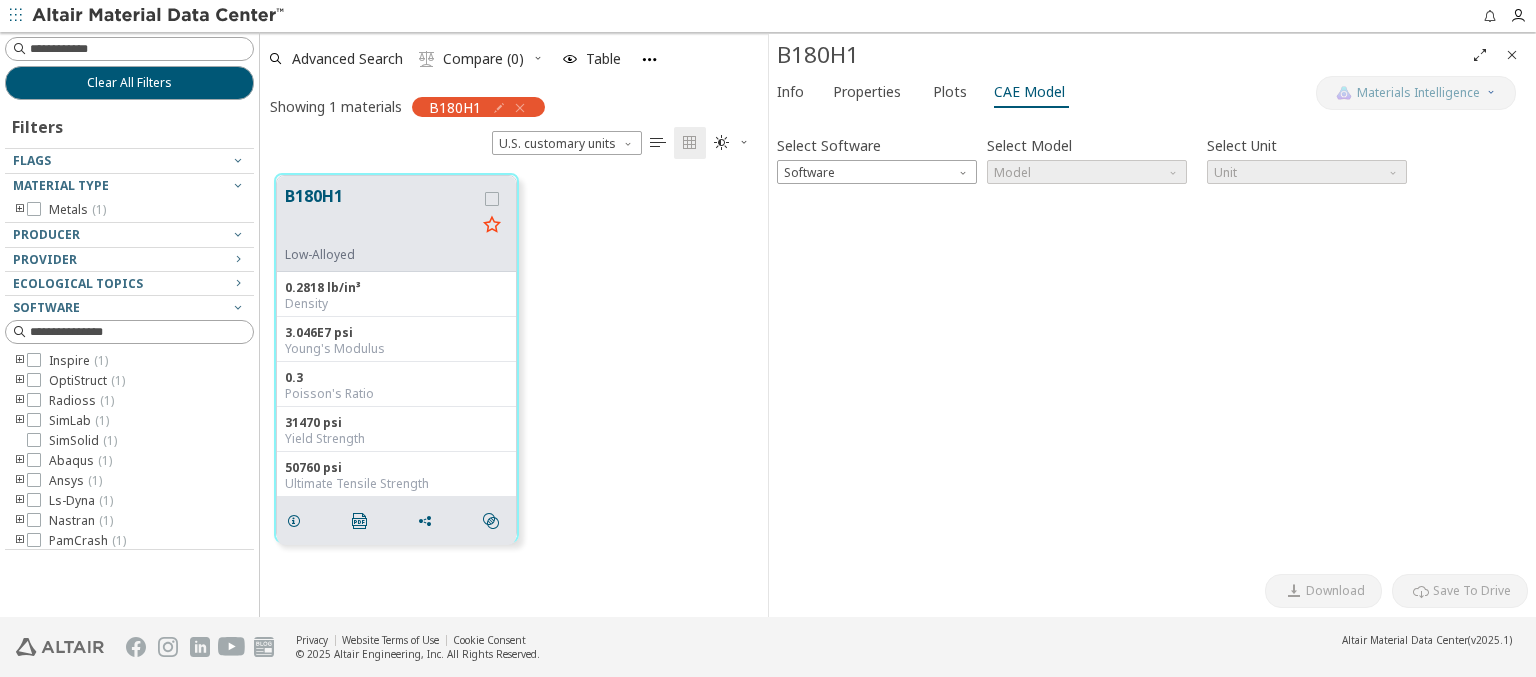 click at bounding box center (159, 16) 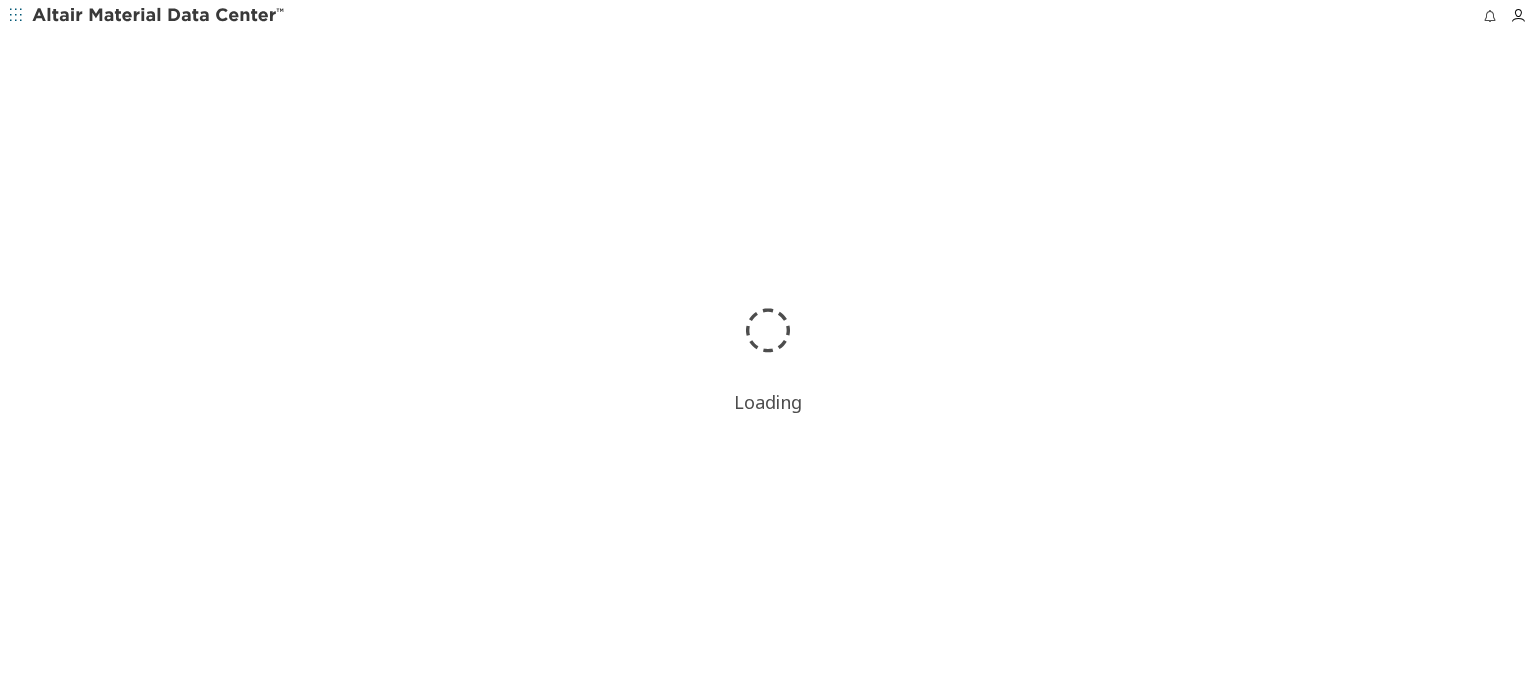 scroll, scrollTop: 0, scrollLeft: 0, axis: both 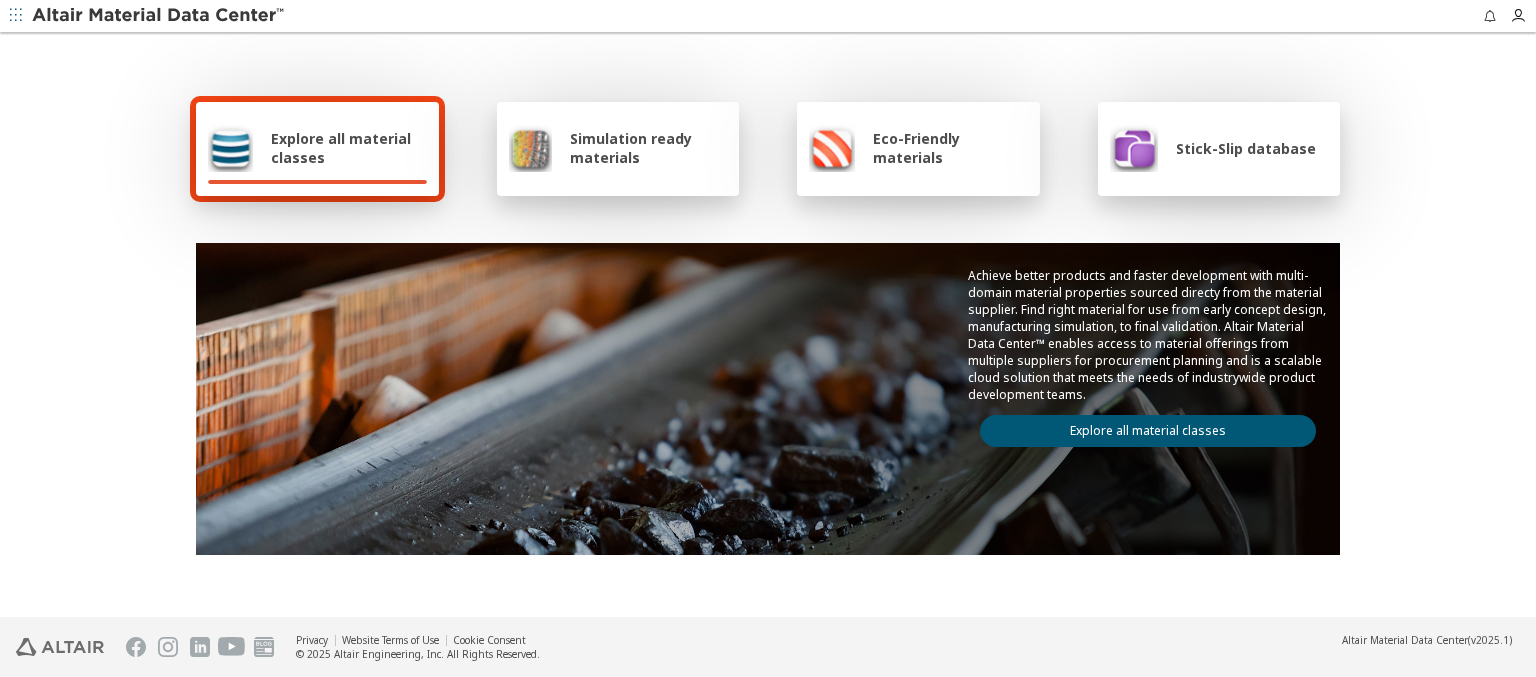 click at bounding box center (159, 16) 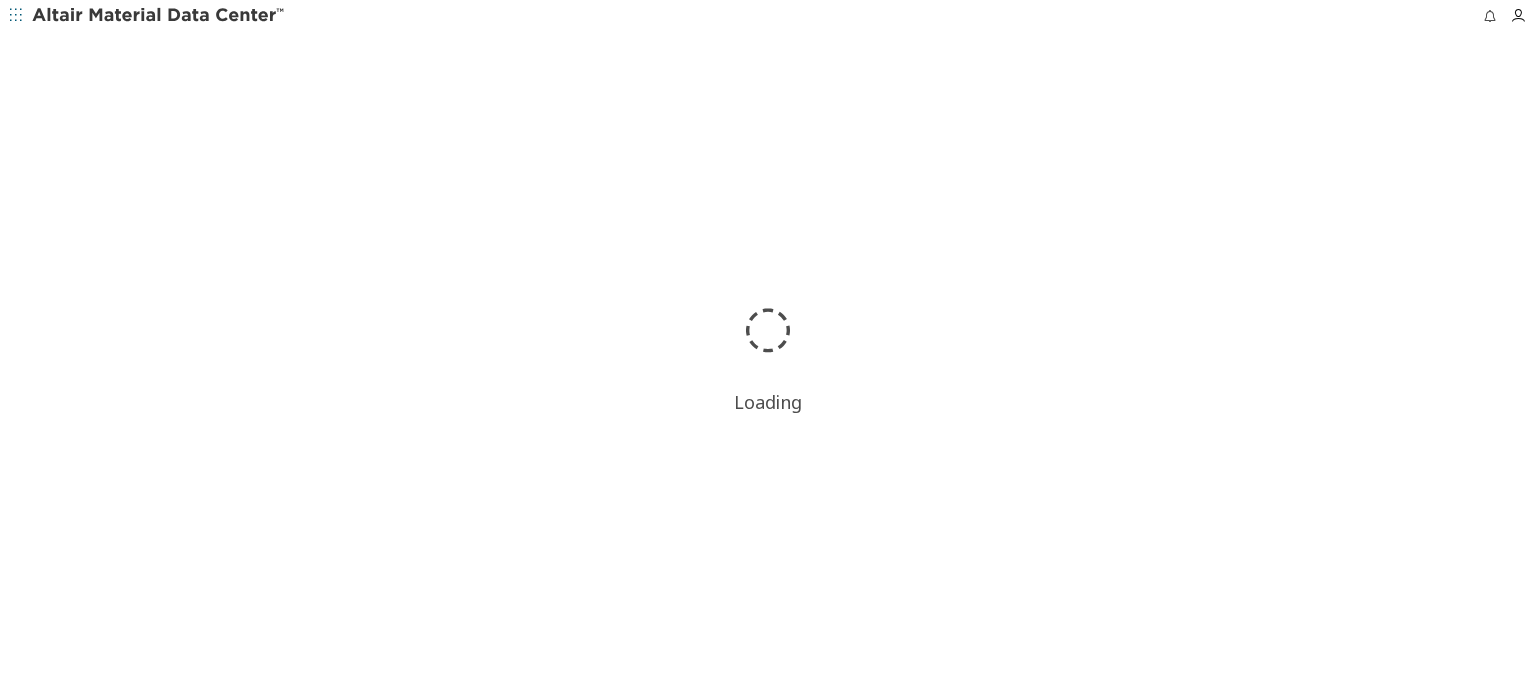 scroll, scrollTop: 0, scrollLeft: 0, axis: both 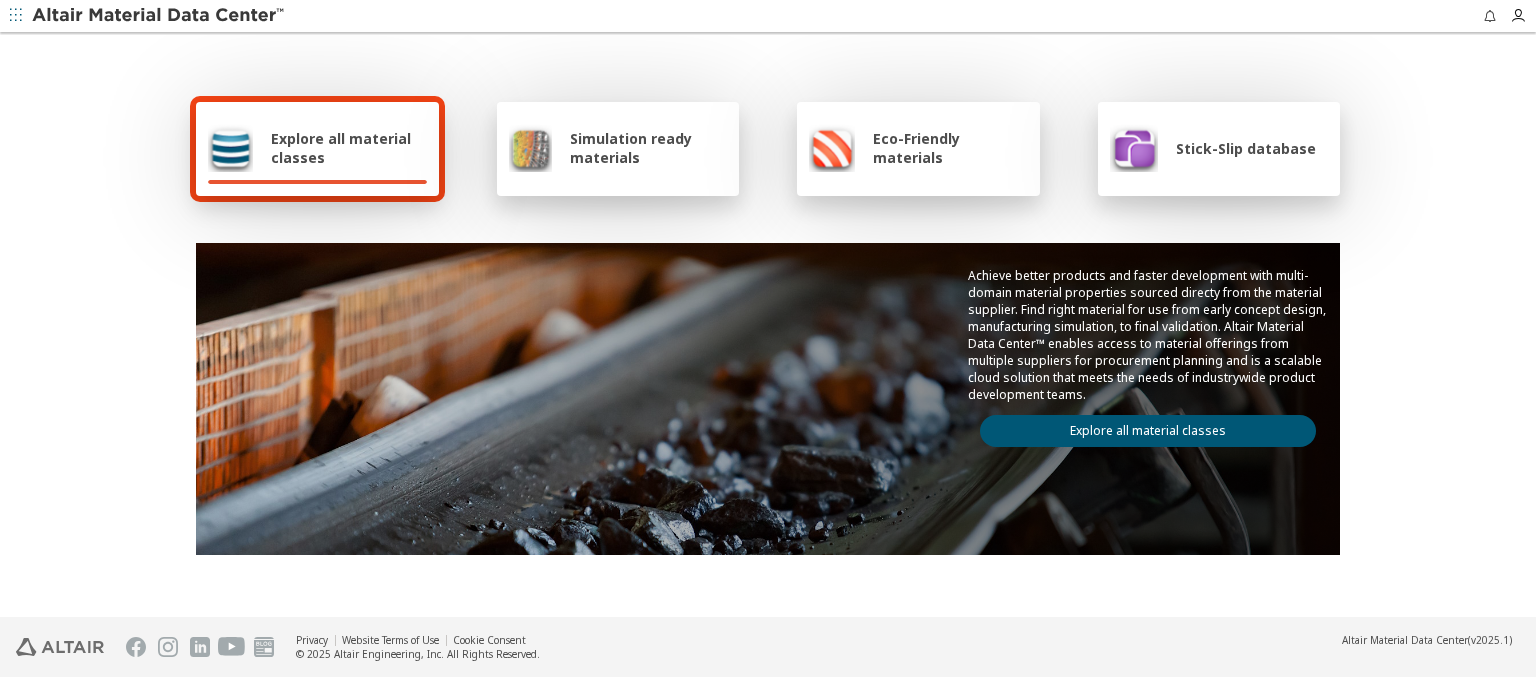 click on "Explore all material classes" at bounding box center (349, 148) 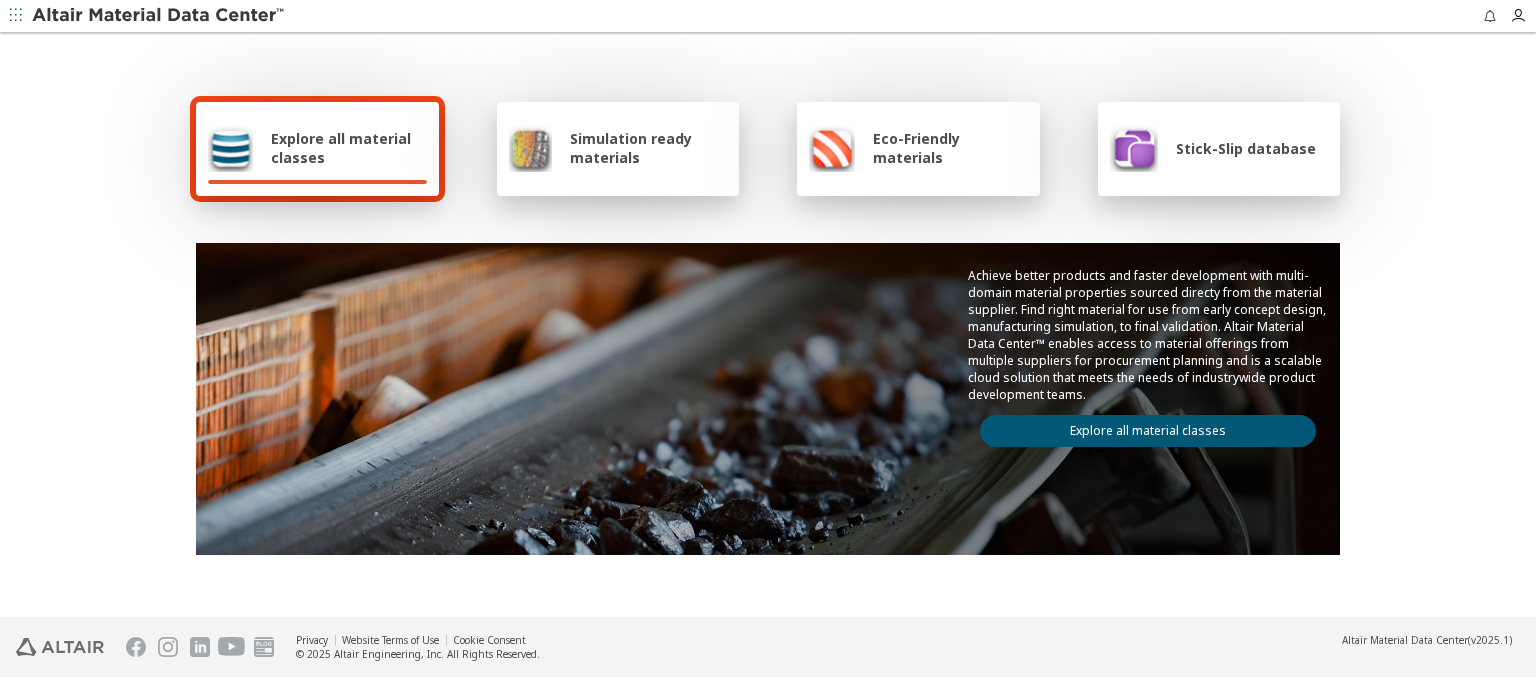 click on "Explore all material classes" at bounding box center [1148, 431] 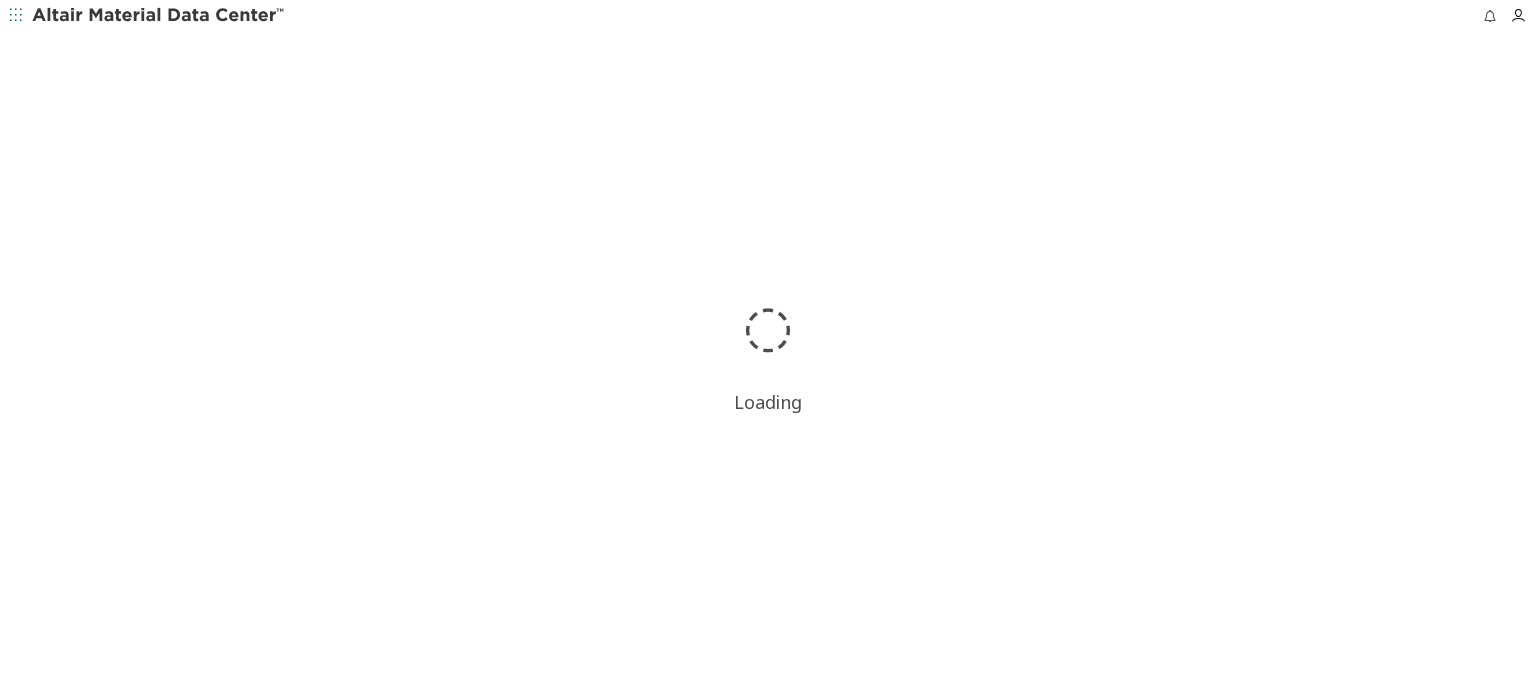 scroll, scrollTop: 0, scrollLeft: 0, axis: both 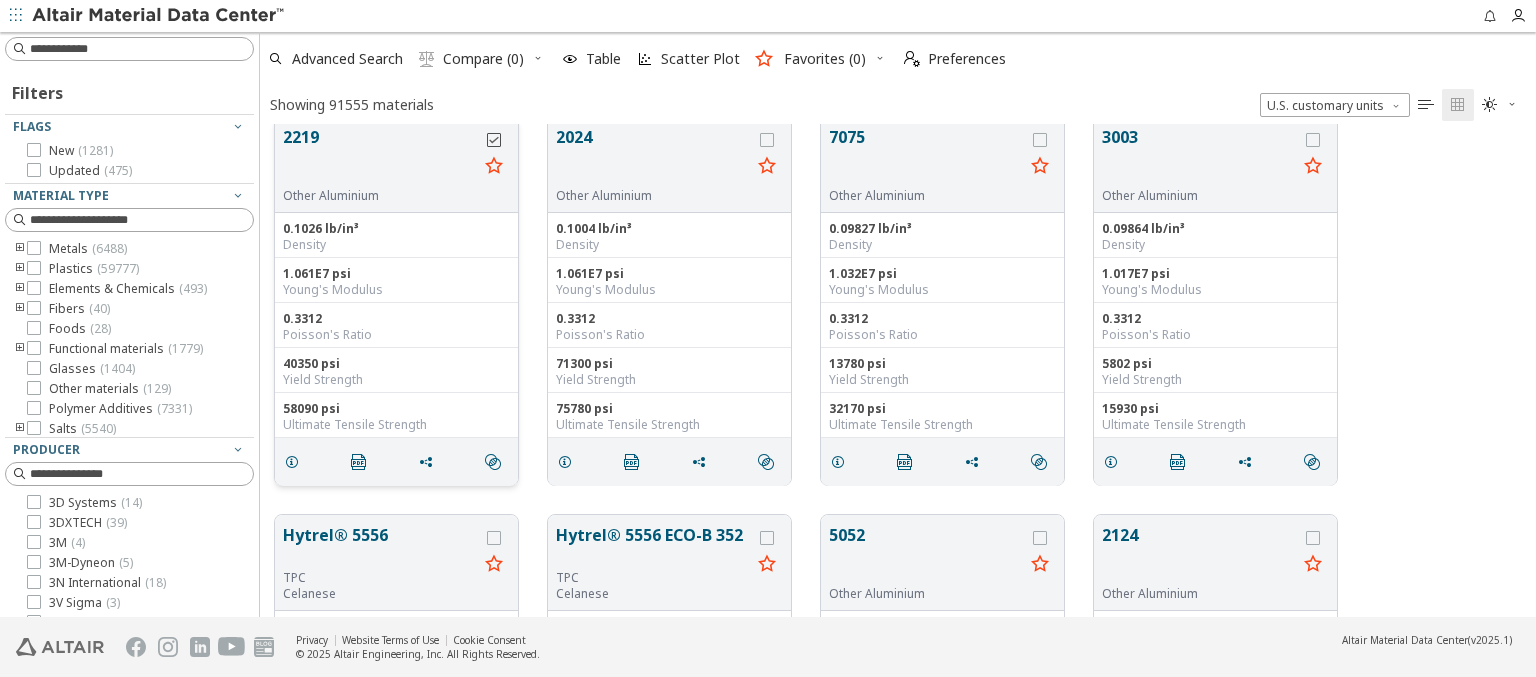 click at bounding box center [494, 140] 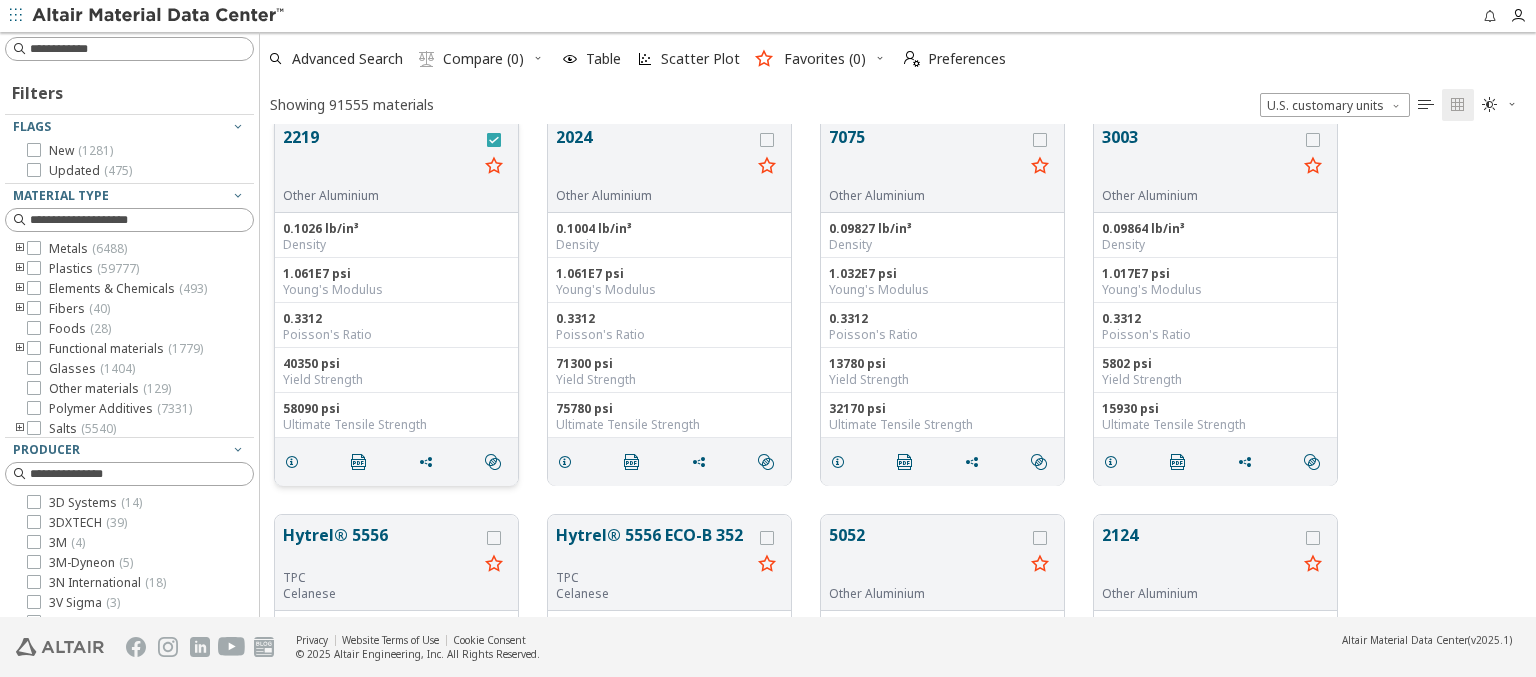 scroll, scrollTop: 0, scrollLeft: 0, axis: both 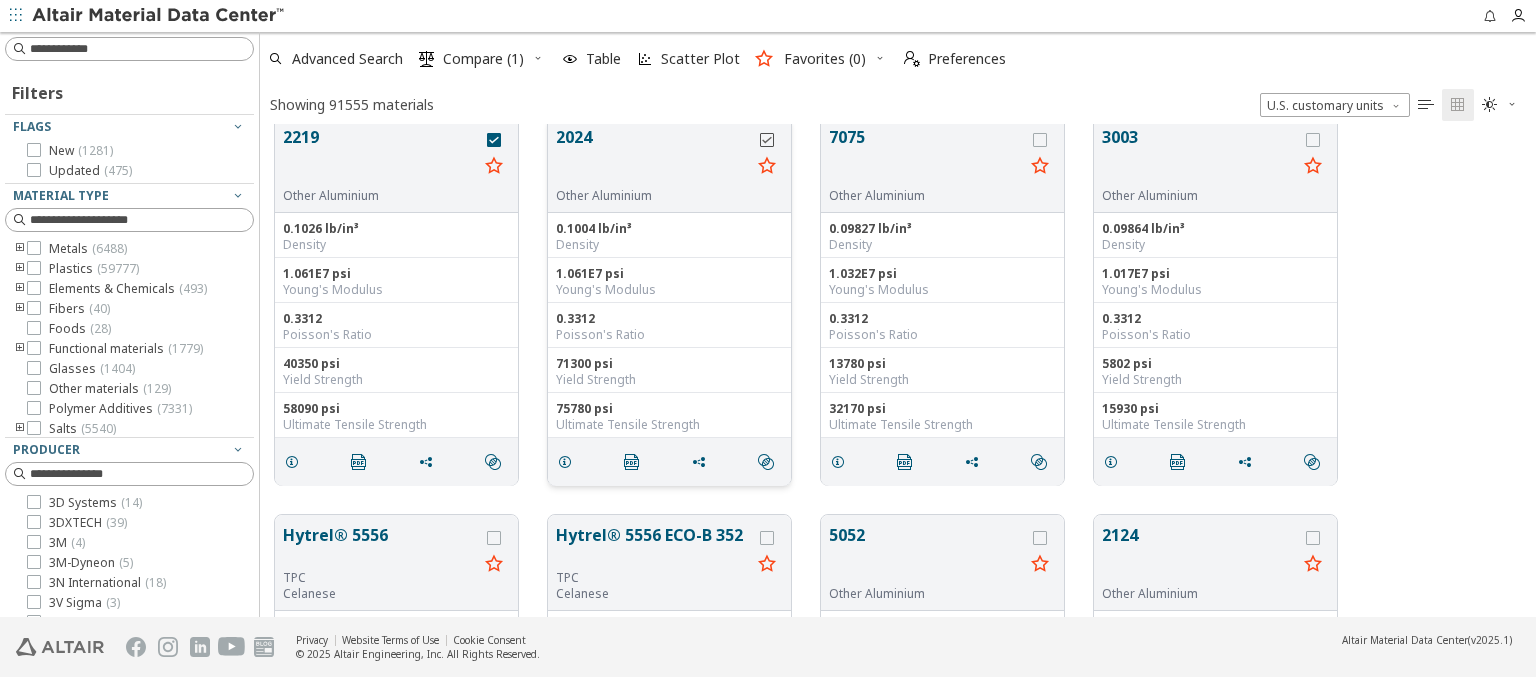 click at bounding box center [767, 140] 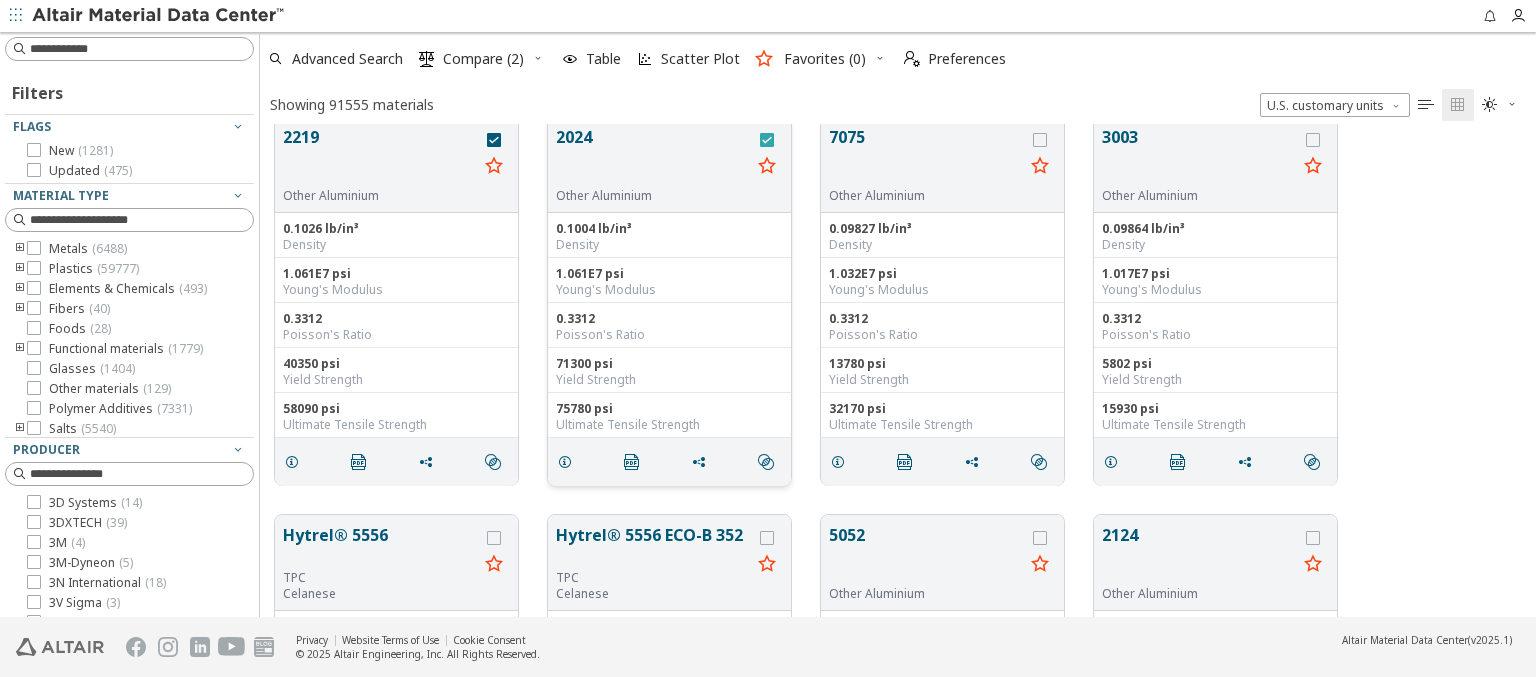 scroll, scrollTop: 0, scrollLeft: 0, axis: both 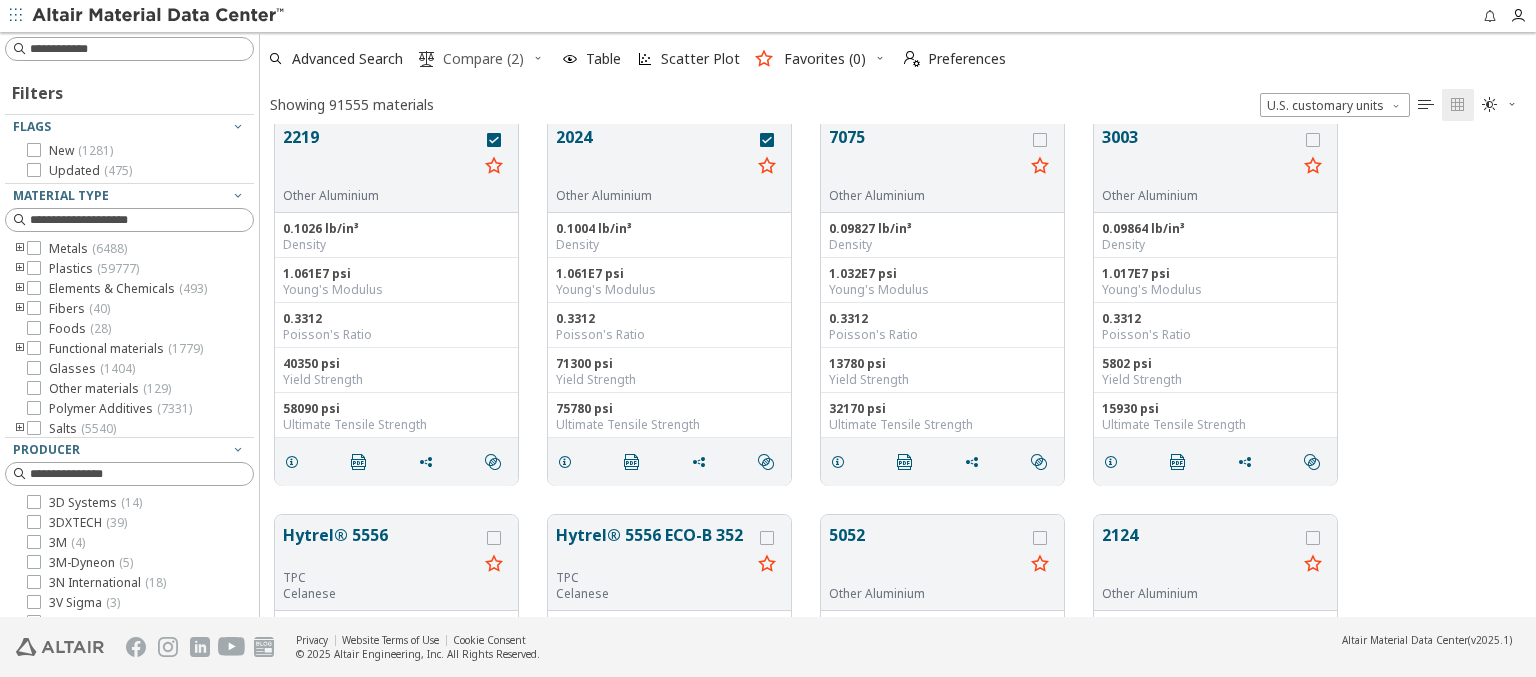 click on "Compare (2)" at bounding box center (483, 59) 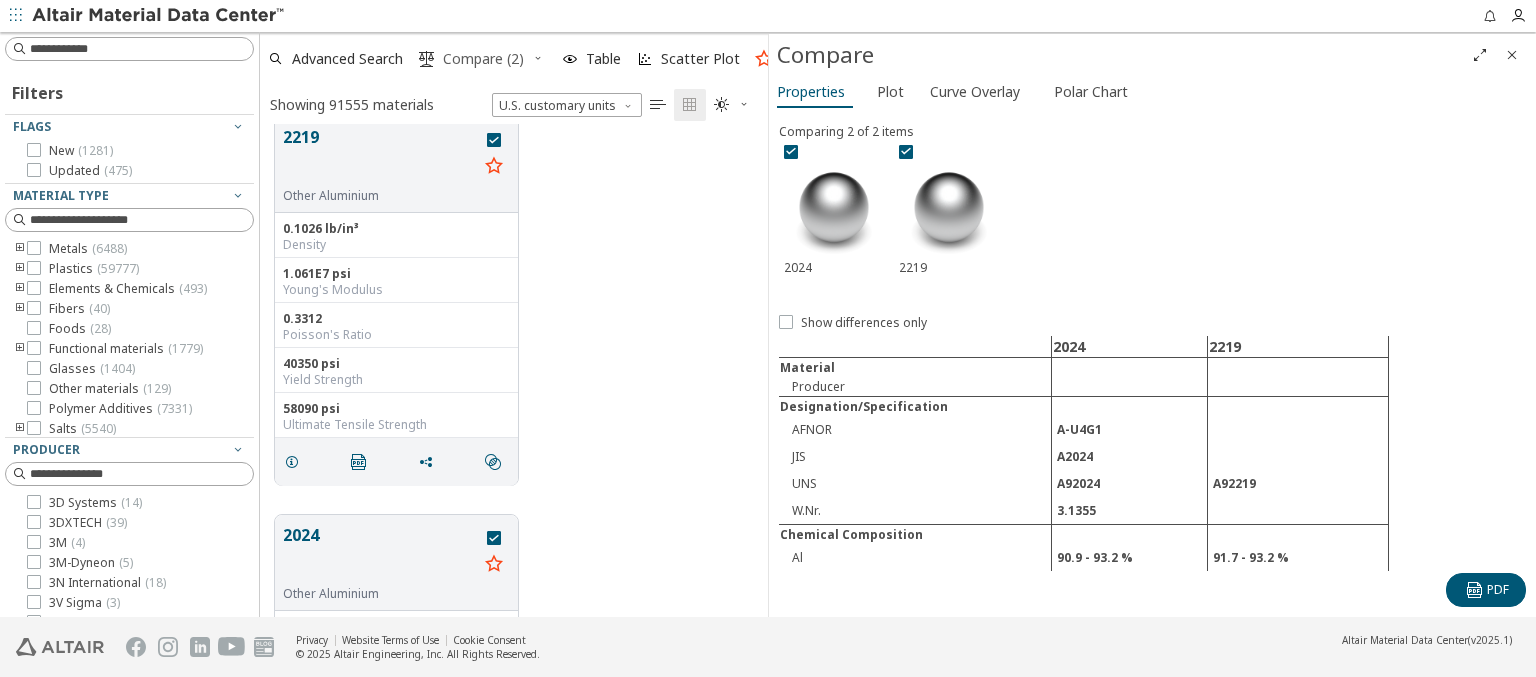 scroll, scrollTop: 478, scrollLeft: 492, axis: both 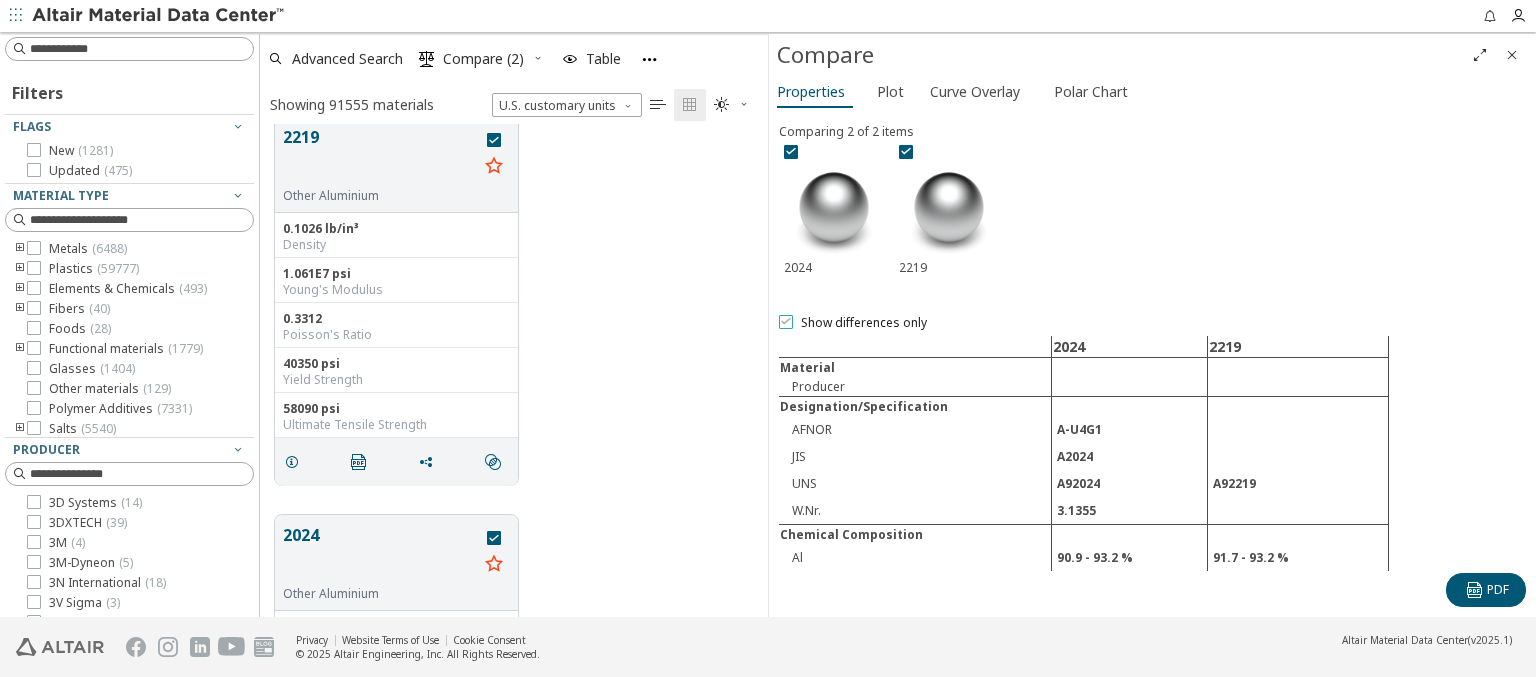 click on "Show differences only" at bounding box center [864, 323] 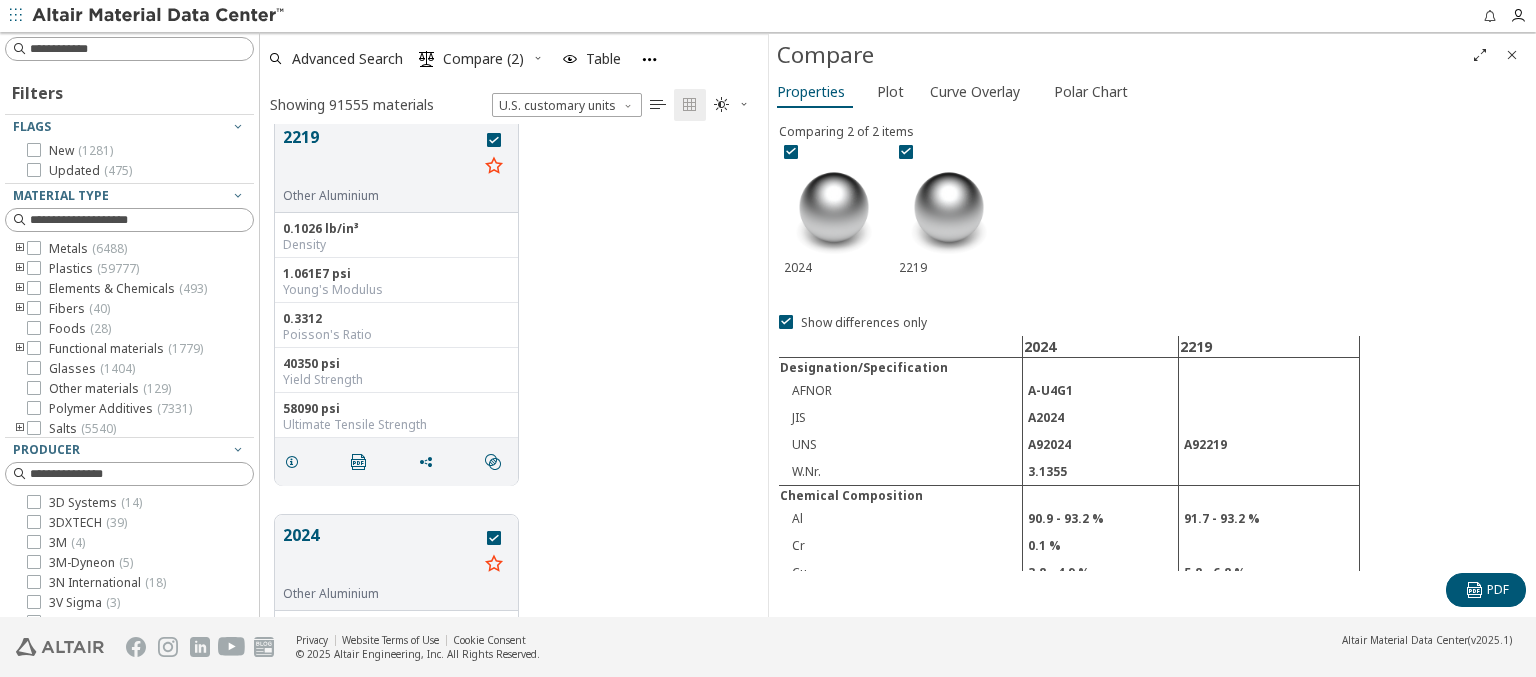 click at bounding box center [159, 16] 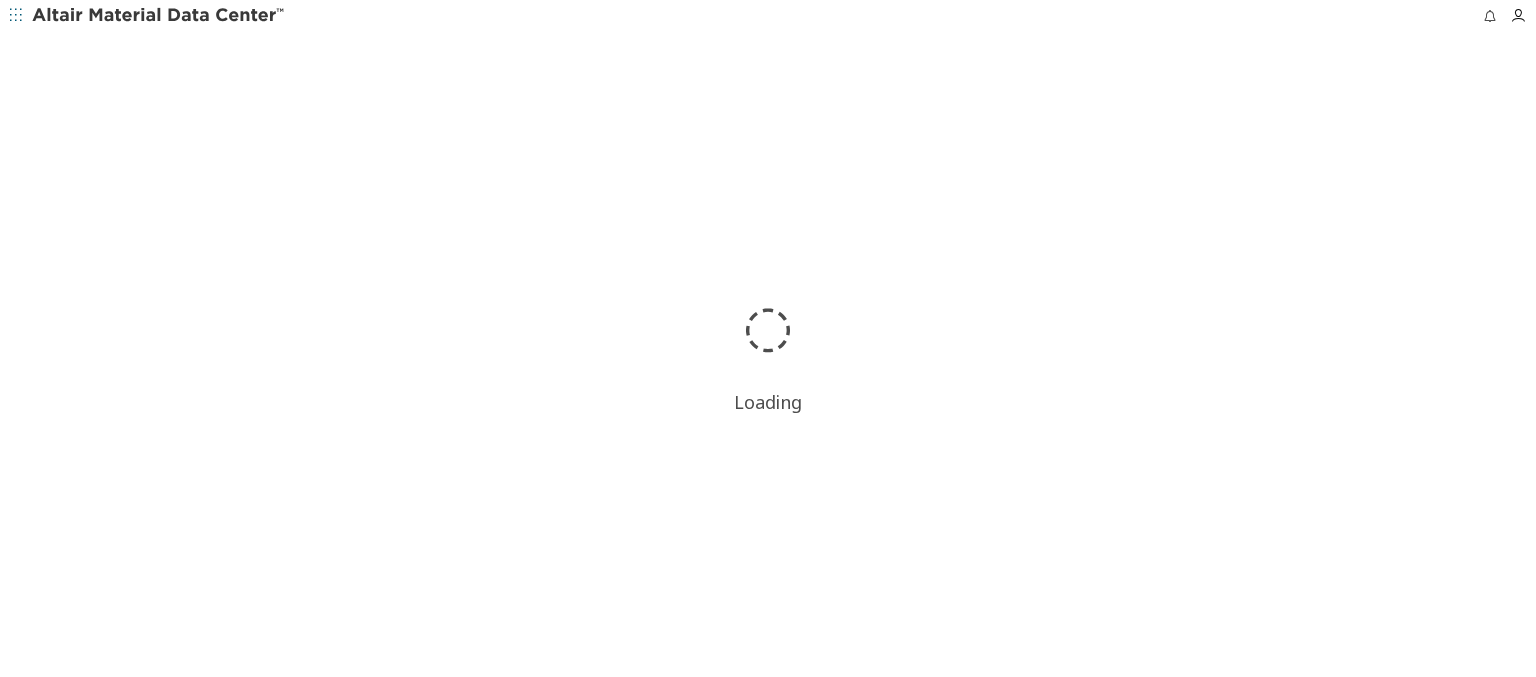 scroll, scrollTop: 0, scrollLeft: 0, axis: both 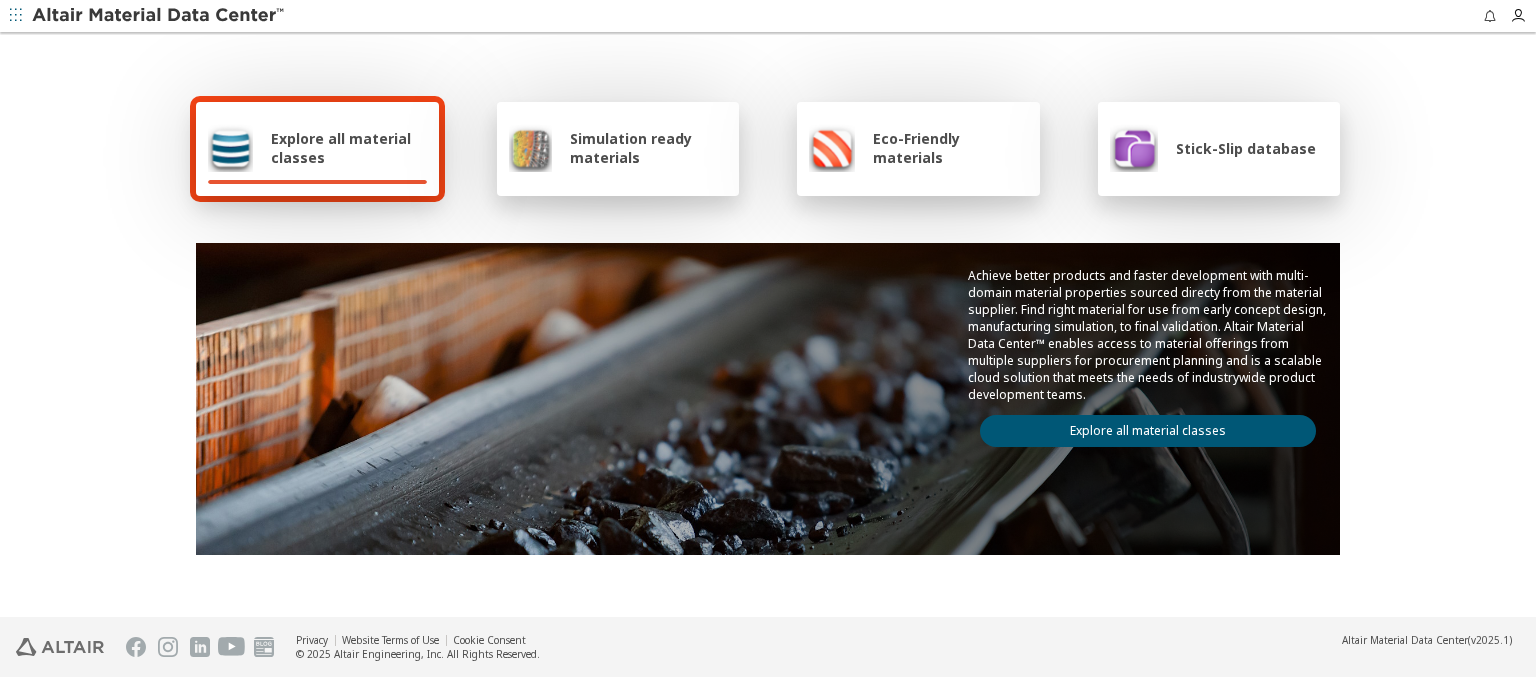 click at bounding box center [159, 16] 